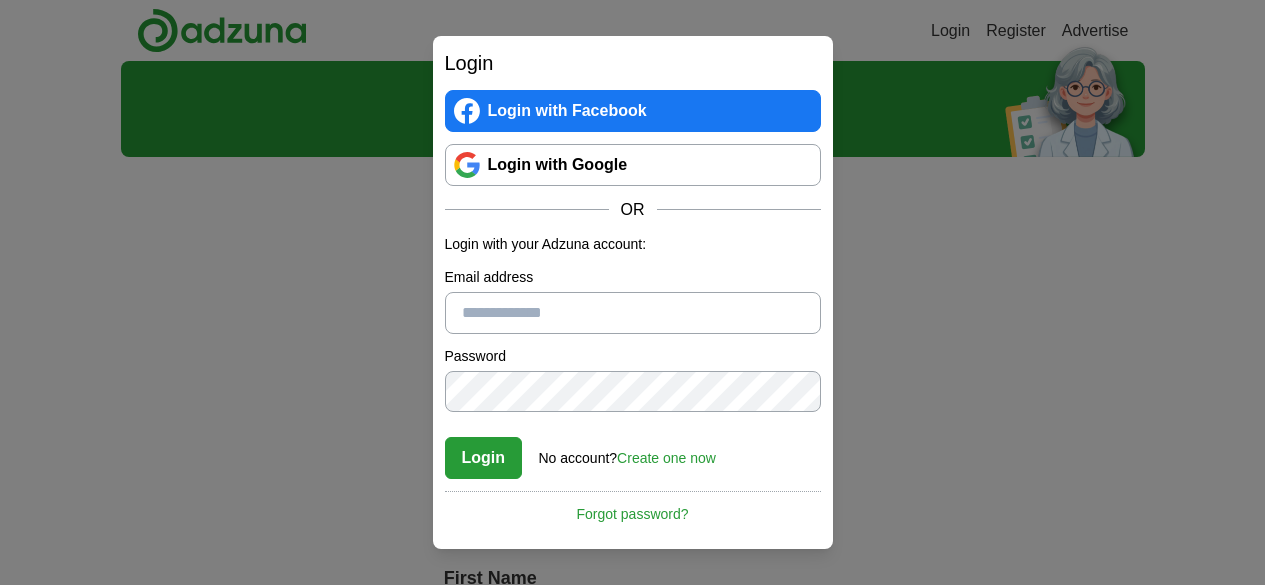 scroll, scrollTop: 0, scrollLeft: 0, axis: both 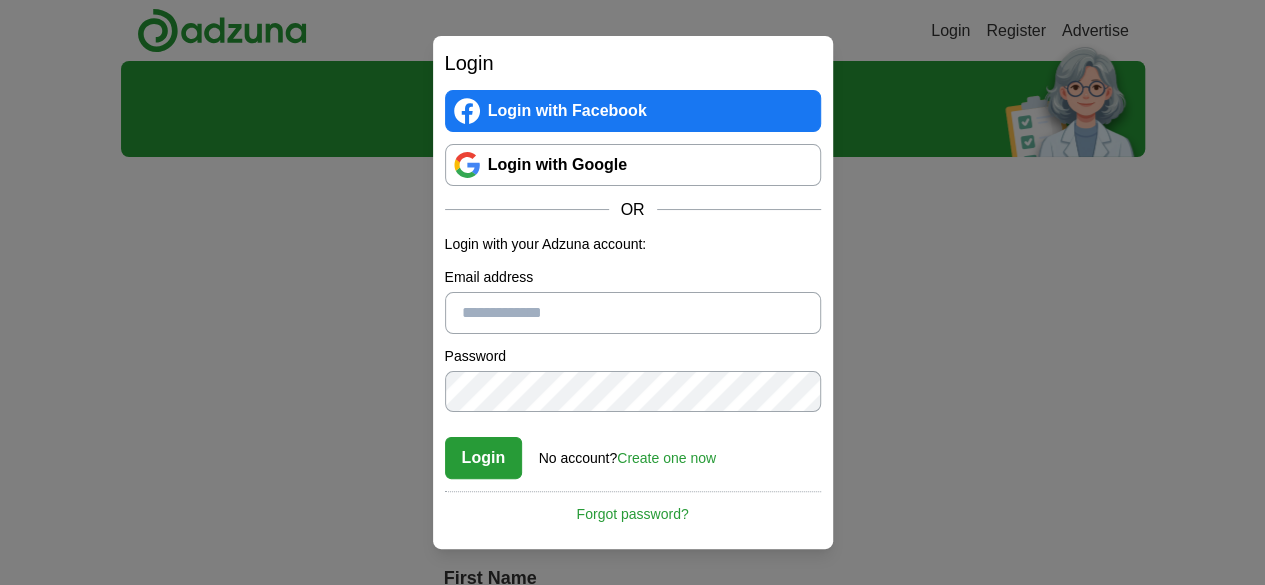 click on "Login
Login with Facebook
Login with Google
OR
Login with your Adzuna account:
[EMAIL]
[PASSWORD]
[PASSWORD]
Login
No account?   Create one now
Forgot password?
By registering with Adzuna you agree to our  Terms & Conditions  and  Privacy Notice Cancel" at bounding box center (632, 292) 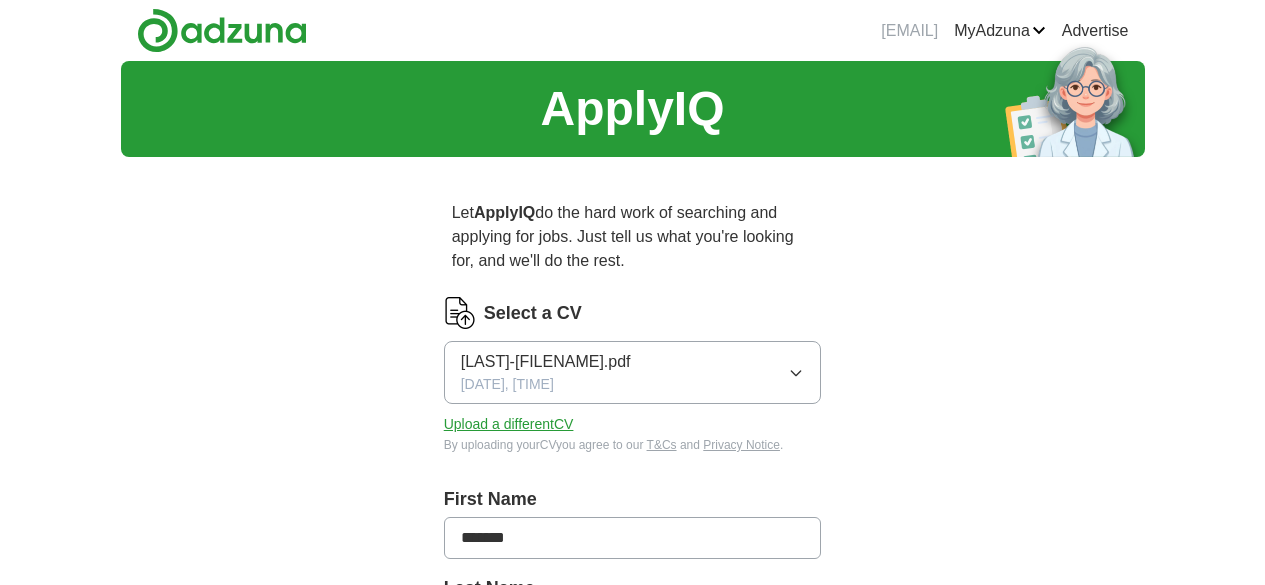 scroll, scrollTop: 0, scrollLeft: 0, axis: both 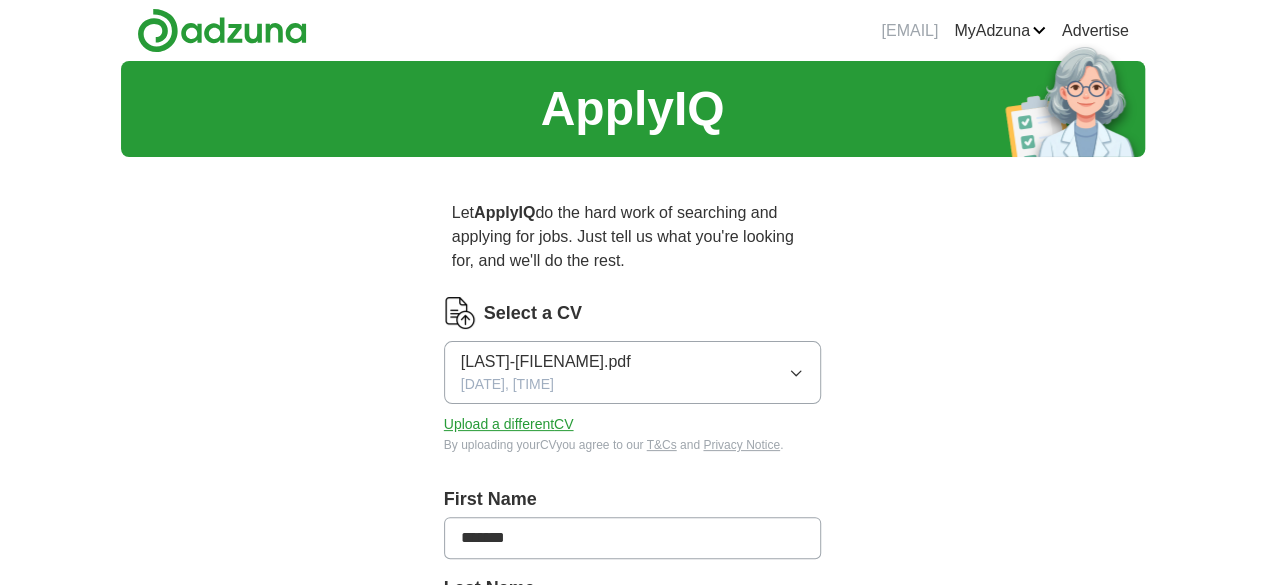click on "Upload a different  CV" at bounding box center [509, 424] 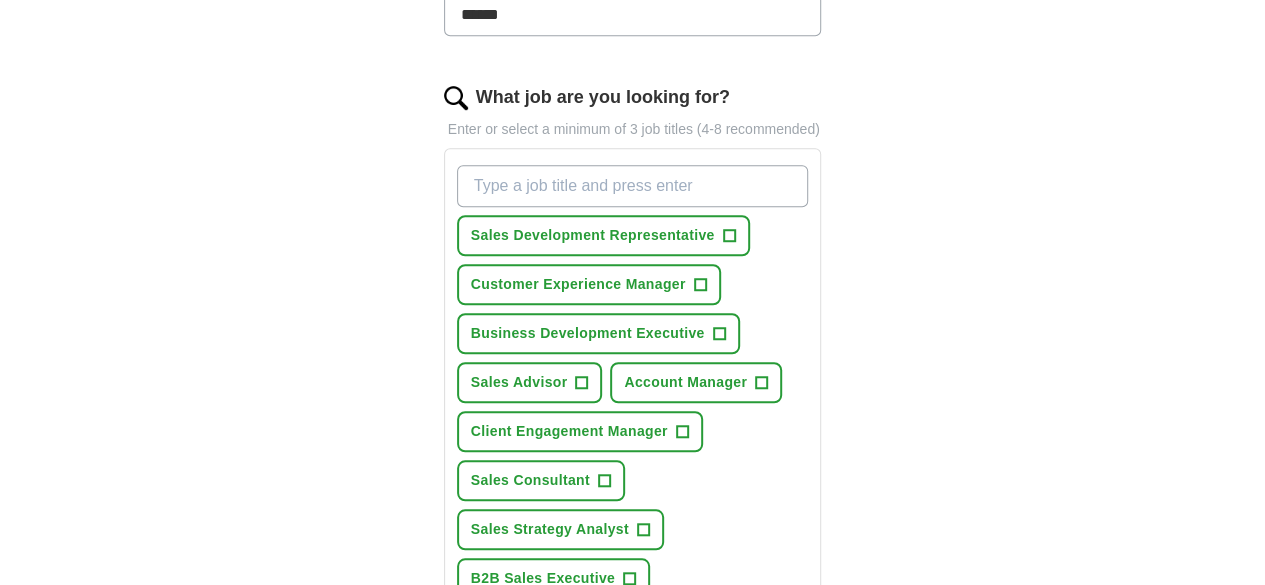 scroll, scrollTop: 614, scrollLeft: 0, axis: vertical 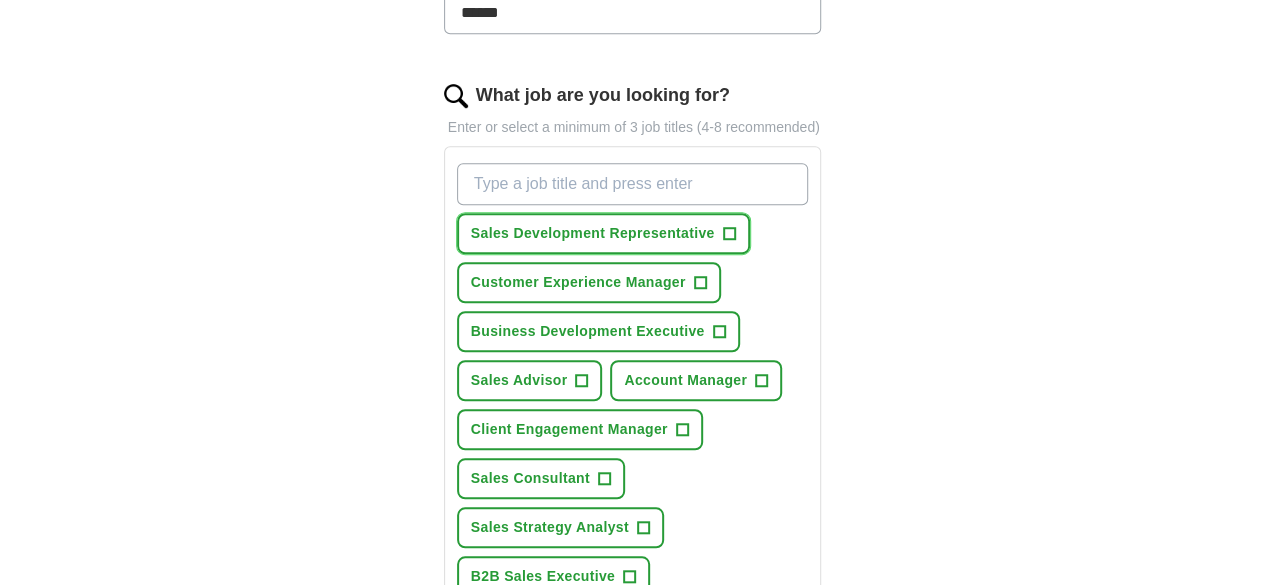 click on "+" at bounding box center [729, 234] 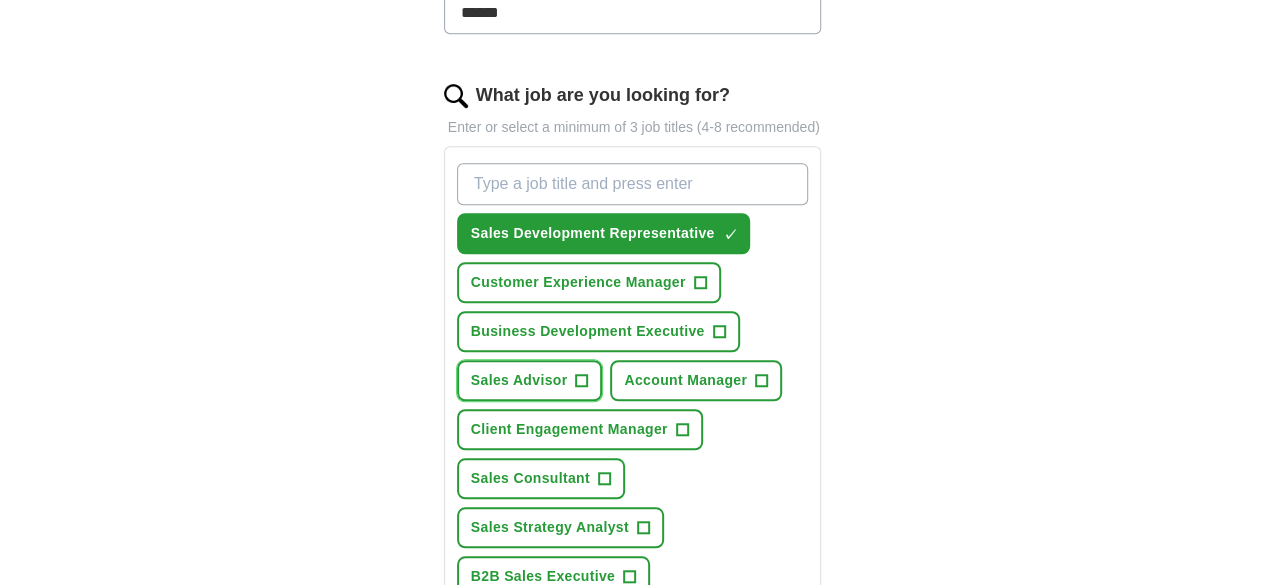 click on "Sales Advisor +" at bounding box center [530, 380] 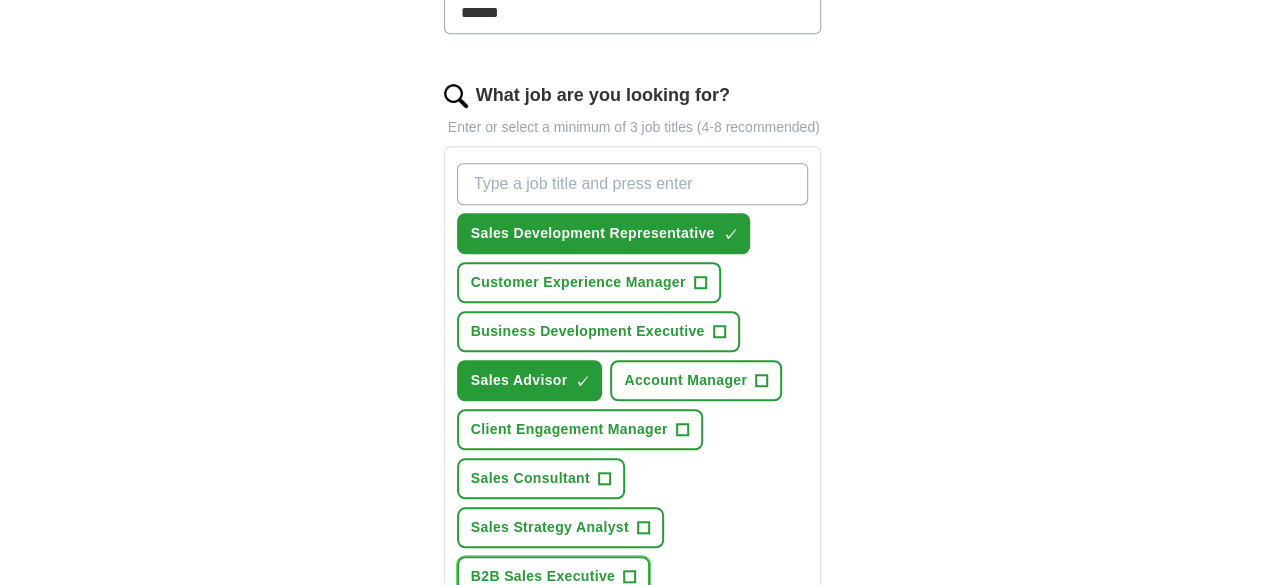 click on "+" at bounding box center (630, 577) 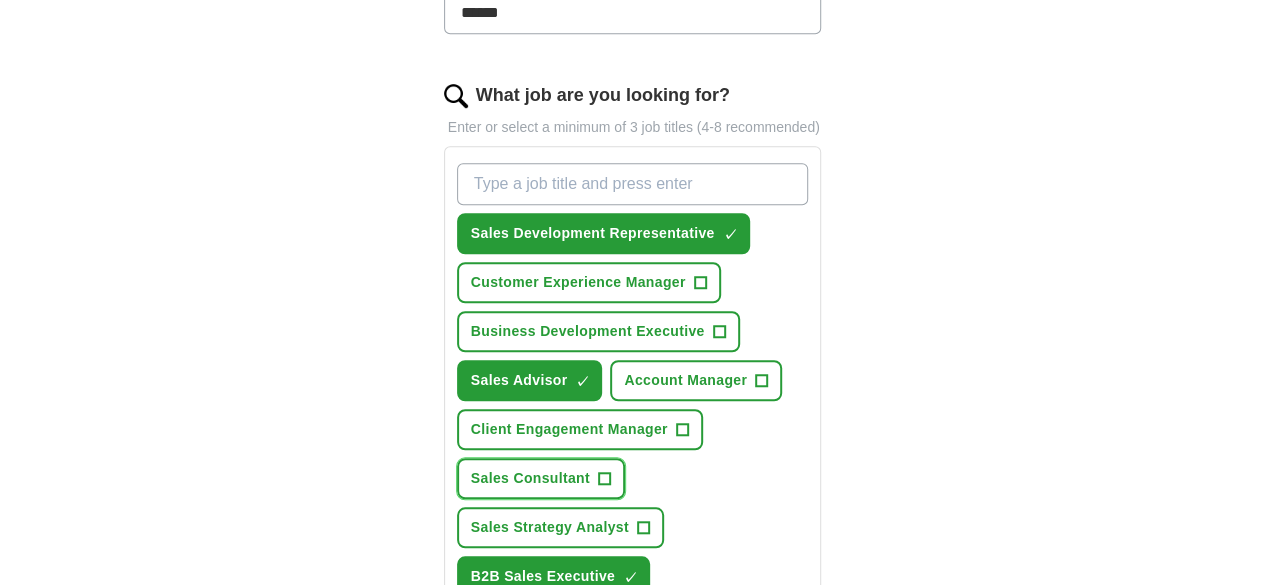 click on "Sales Consultant +" at bounding box center (541, 478) 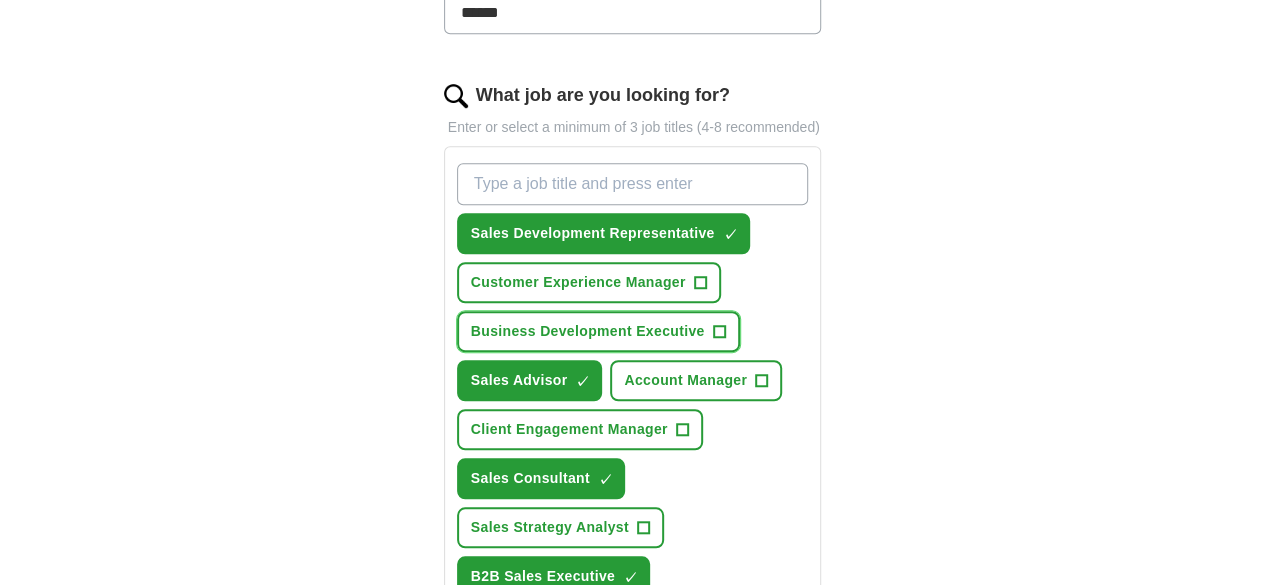 click on "Business Development Executive" at bounding box center (588, 331) 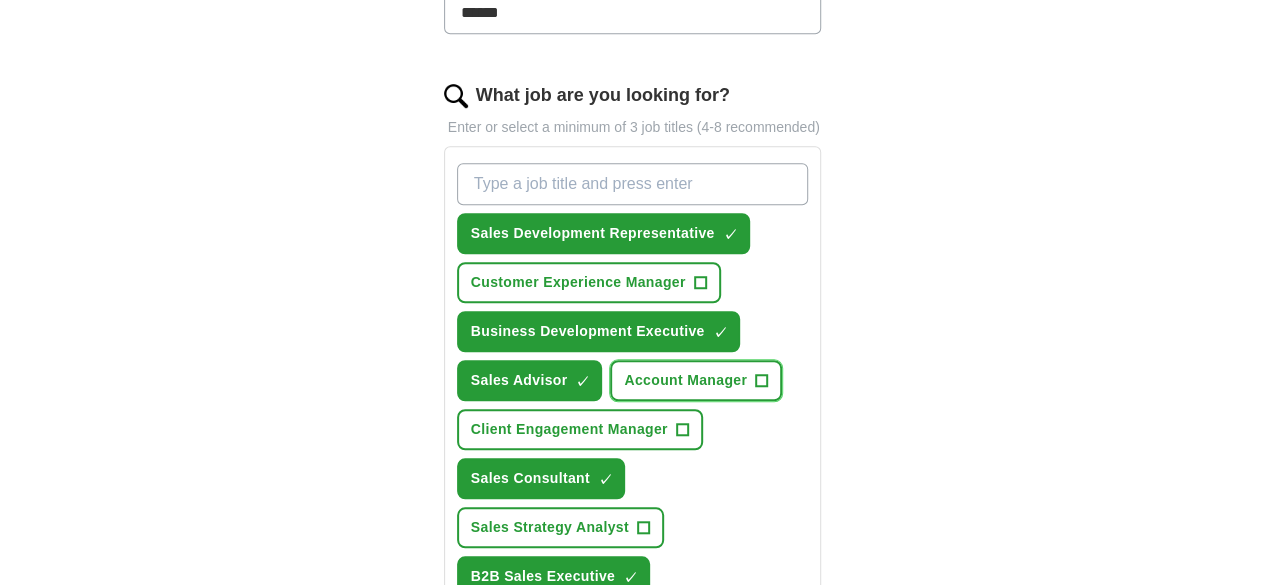 click on "+" at bounding box center (762, 381) 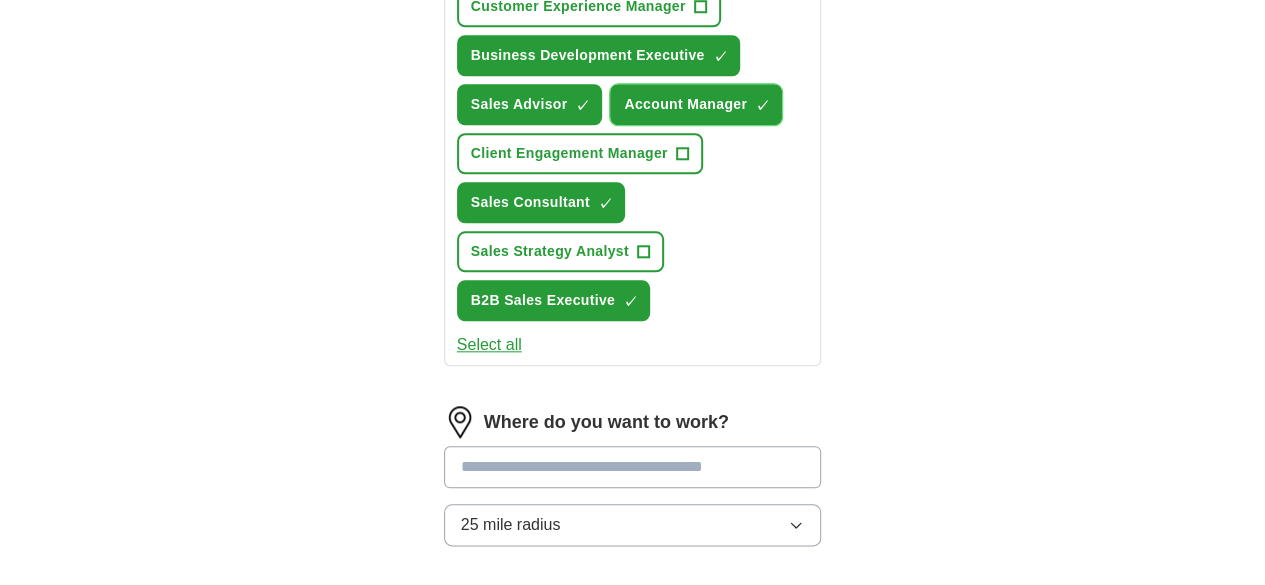 scroll, scrollTop: 901, scrollLeft: 0, axis: vertical 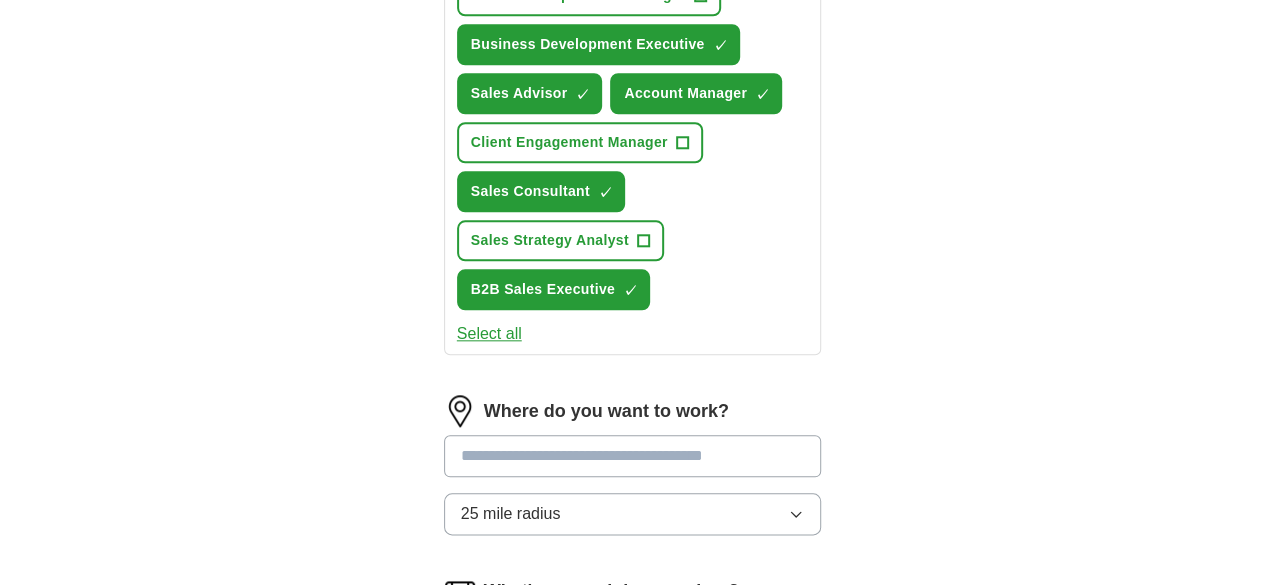 click at bounding box center [633, 456] 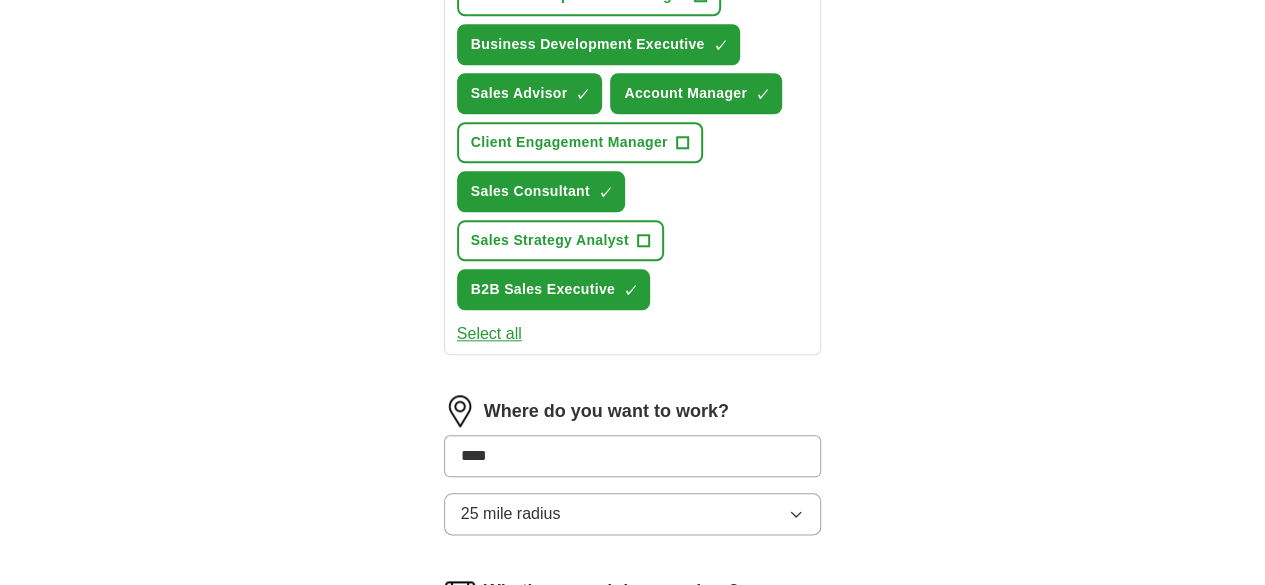 type on "*****" 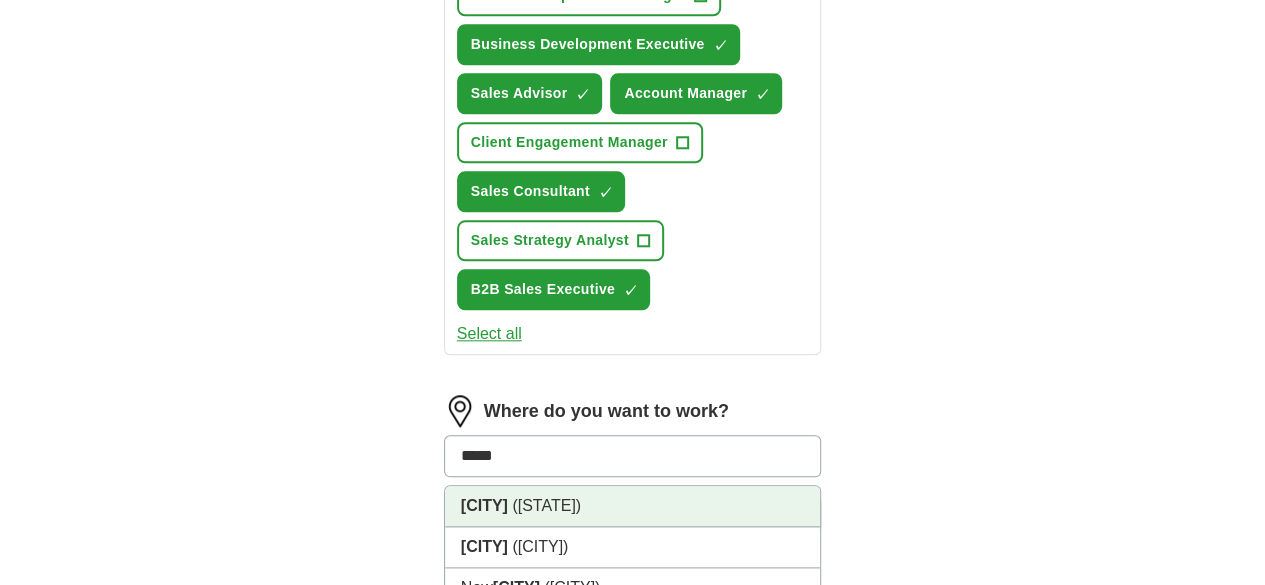 click on "(West Yorkshire)" at bounding box center (546, 505) 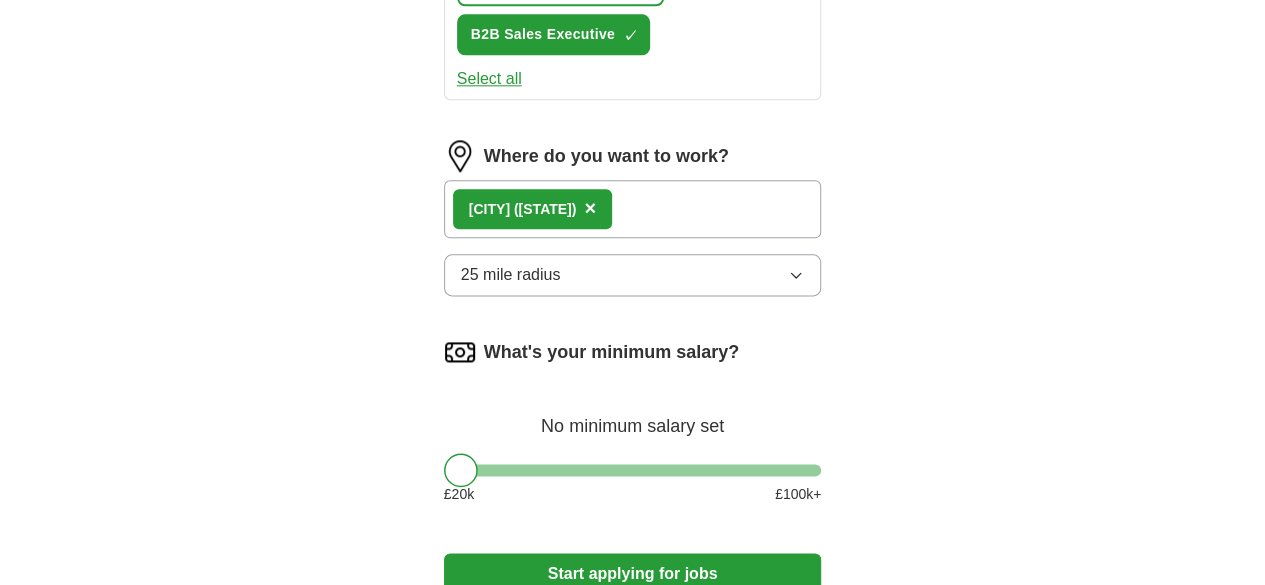 scroll, scrollTop: 1193, scrollLeft: 0, axis: vertical 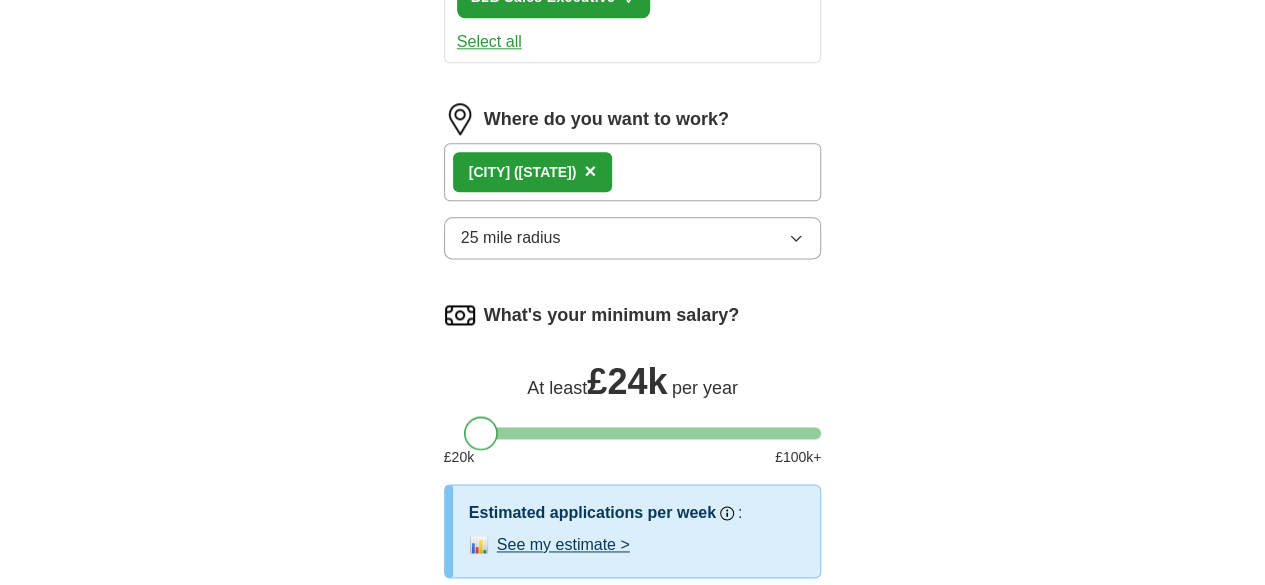 drag, startPoint x: 426, startPoint y: 298, endPoint x: 447, endPoint y: 300, distance: 21.095022 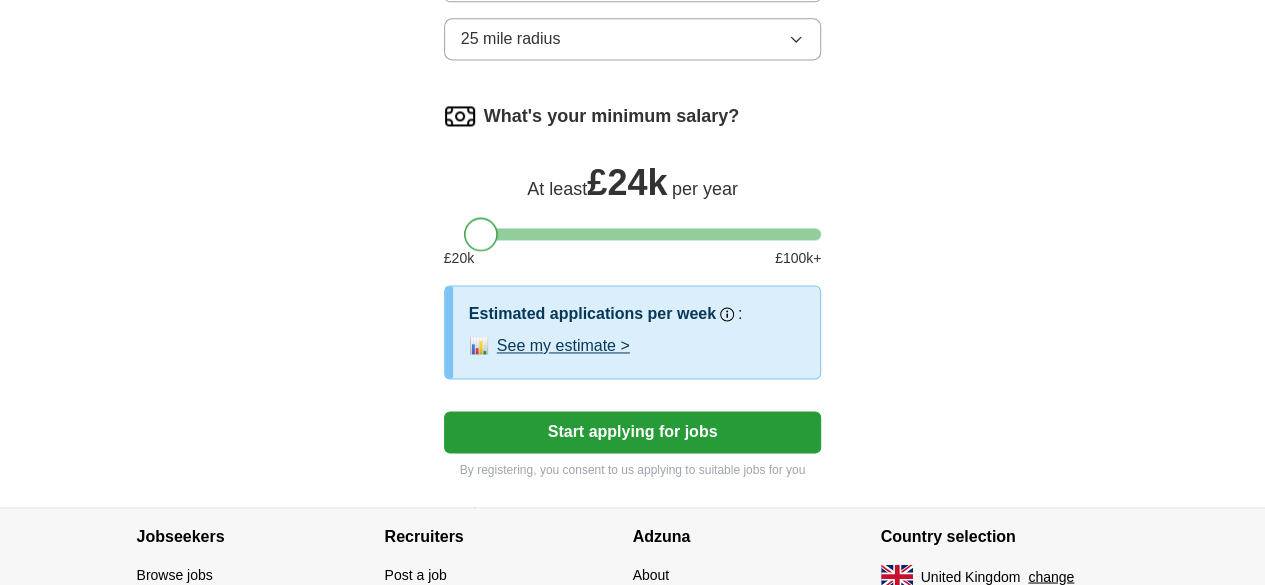 scroll, scrollTop: 1408, scrollLeft: 0, axis: vertical 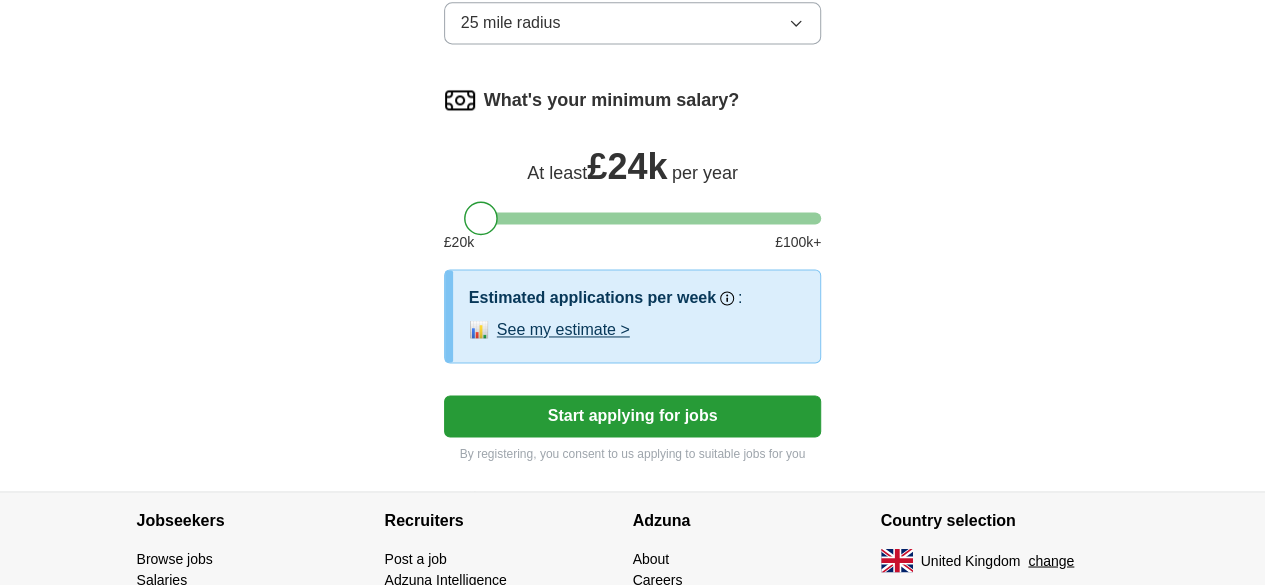 click on "Start applying for jobs" at bounding box center (633, 416) 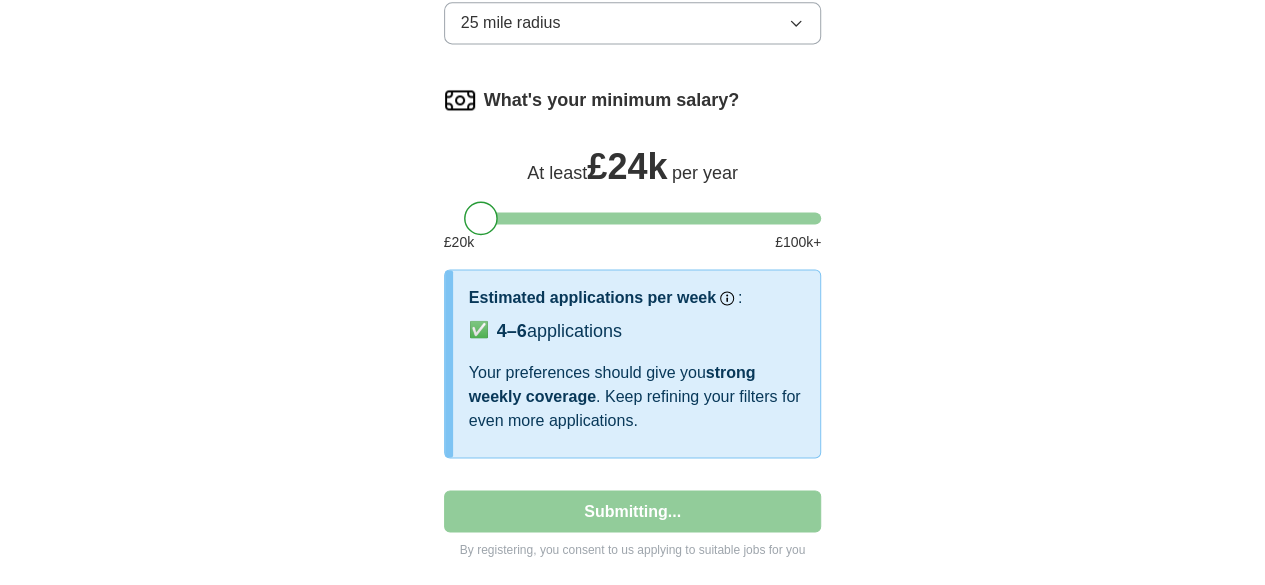 select on "**" 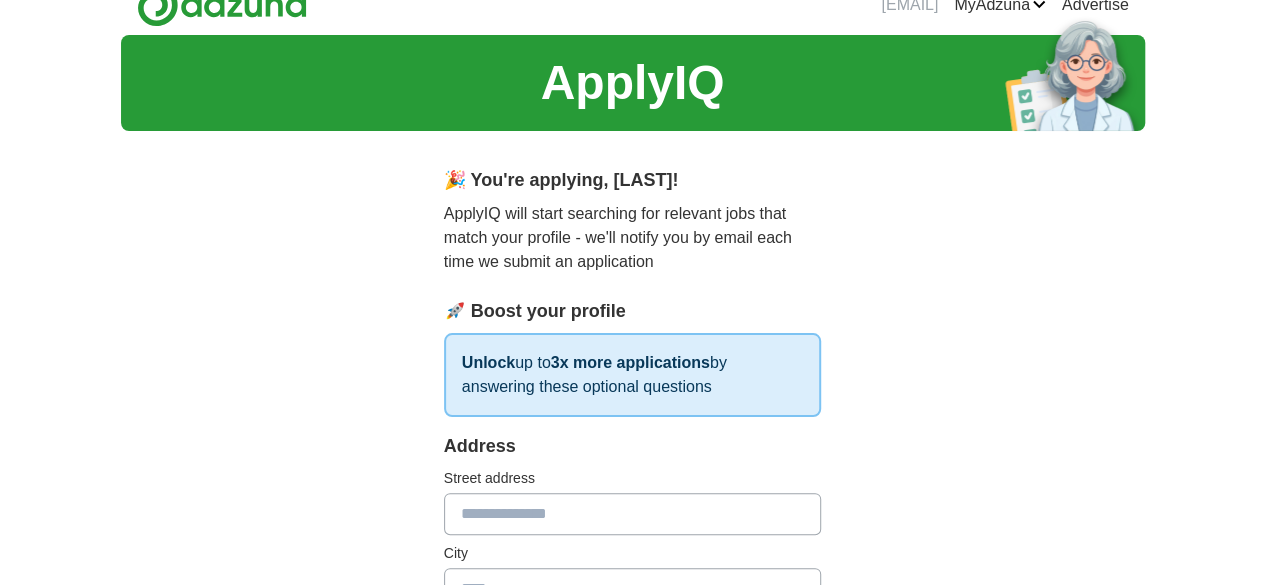 scroll, scrollTop: 0, scrollLeft: 0, axis: both 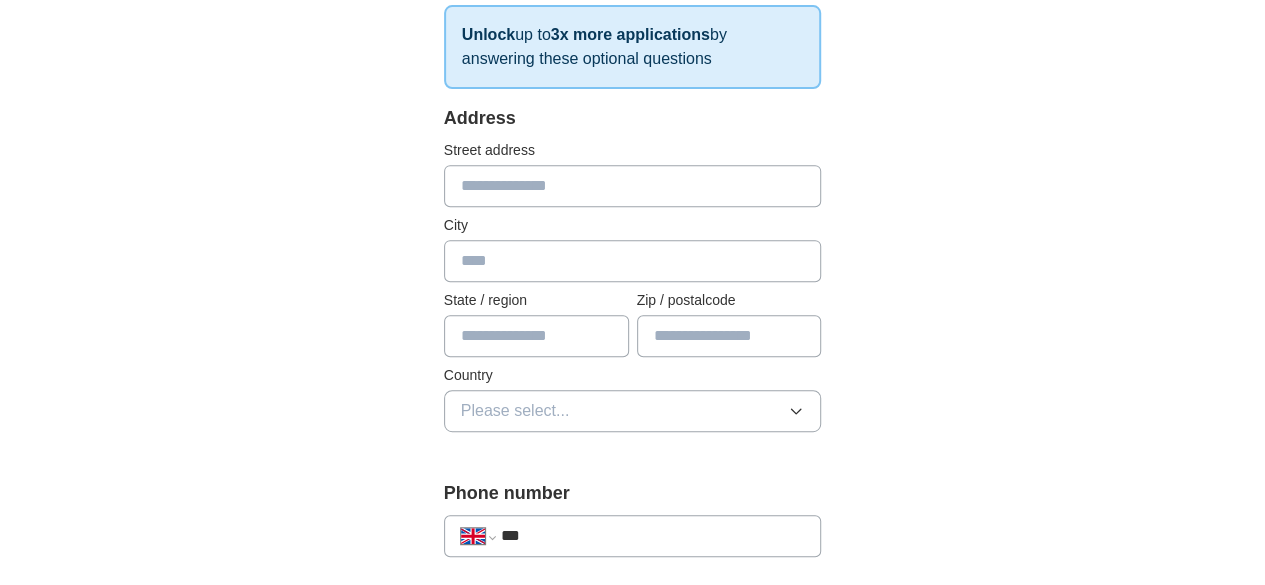 click at bounding box center (633, 186) 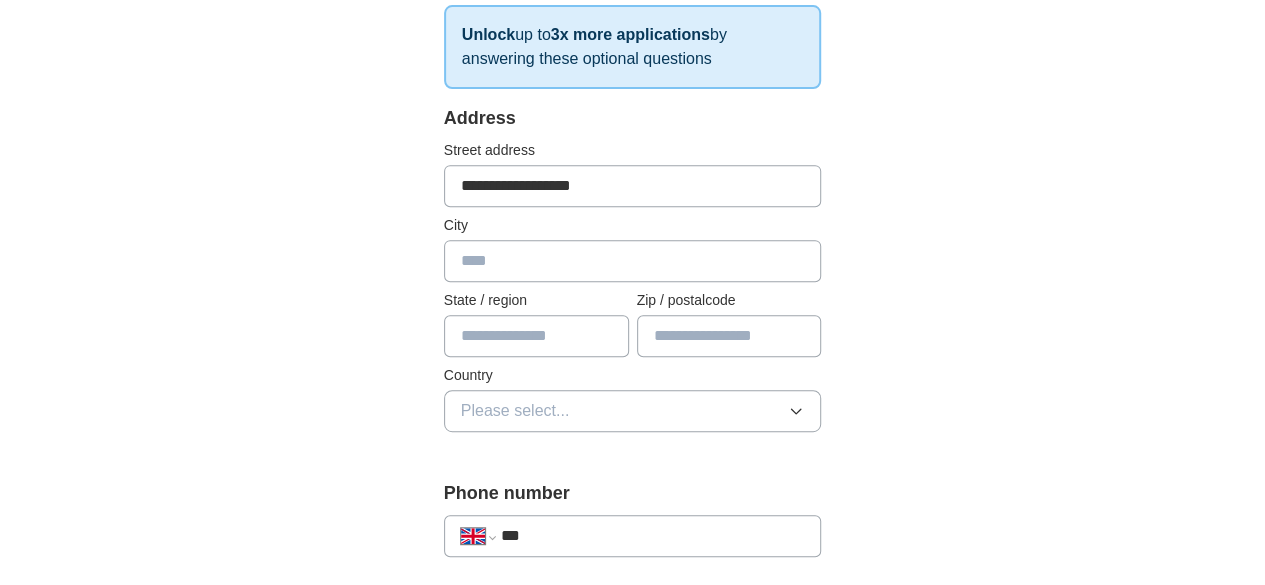 type on "*****" 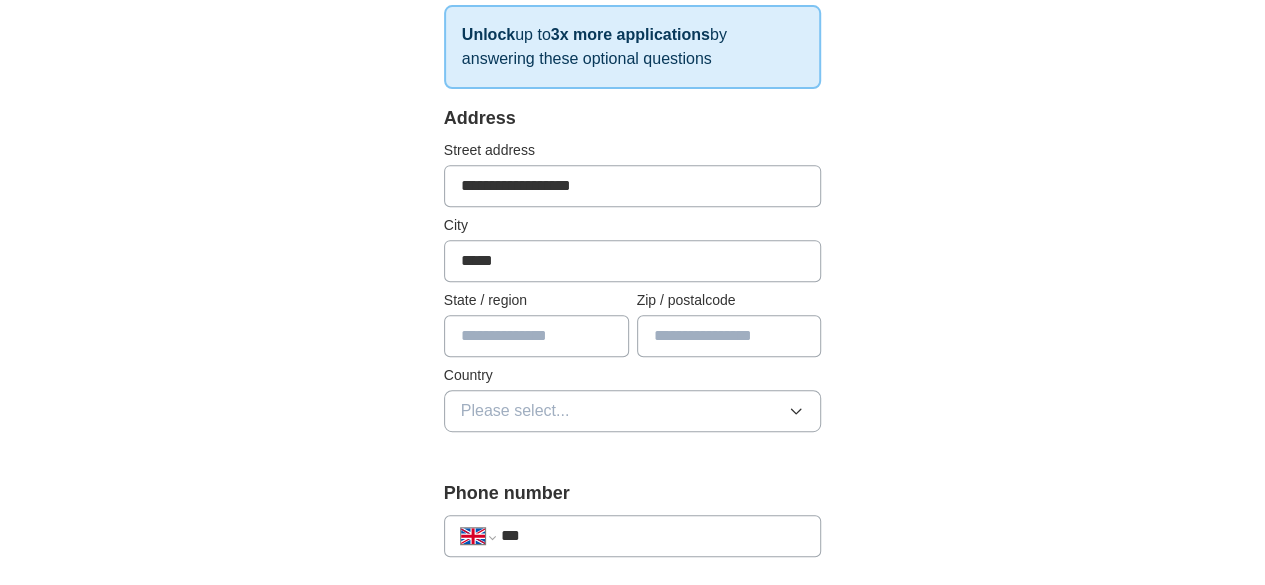type on "*******" 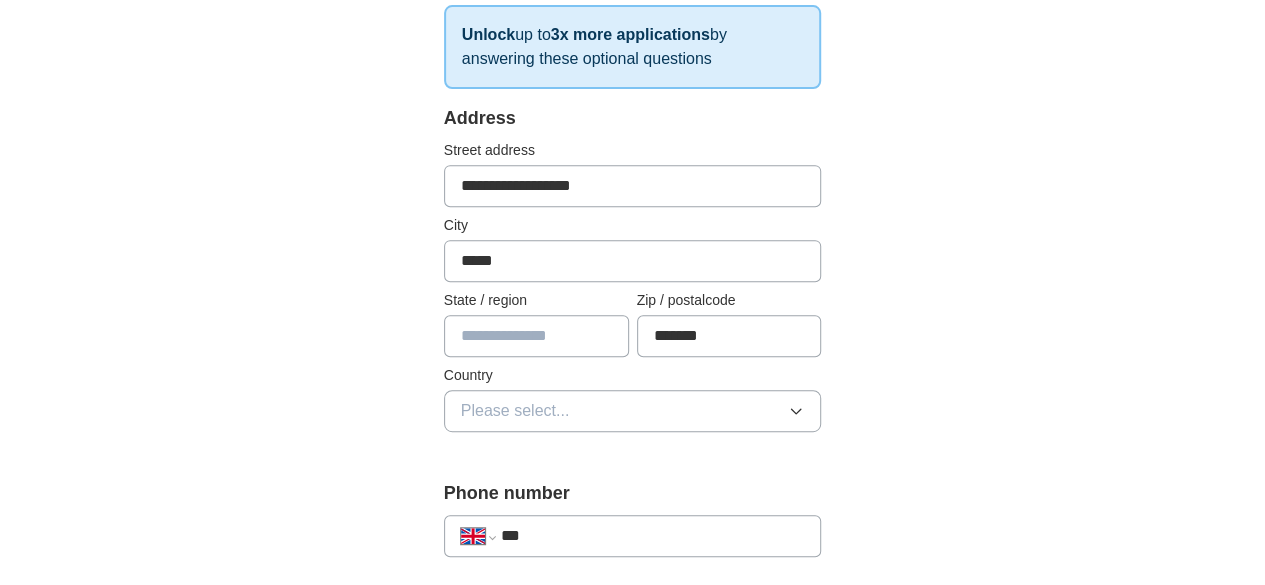 click on "Please select..." at bounding box center [633, 411] 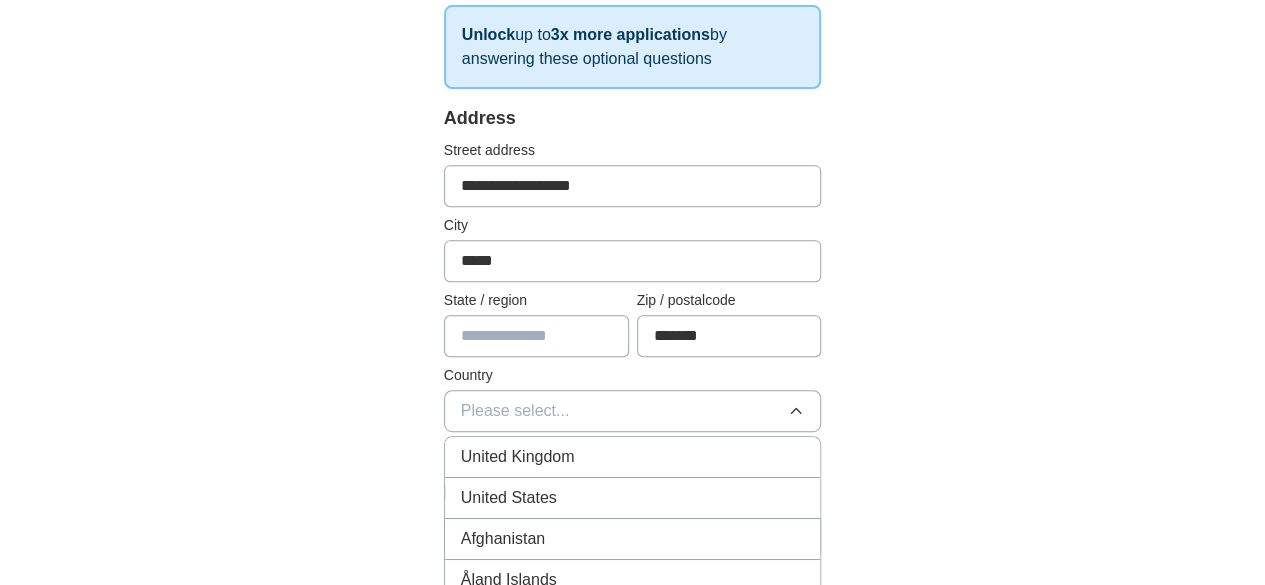 click on "United Kingdom" at bounding box center (633, 457) 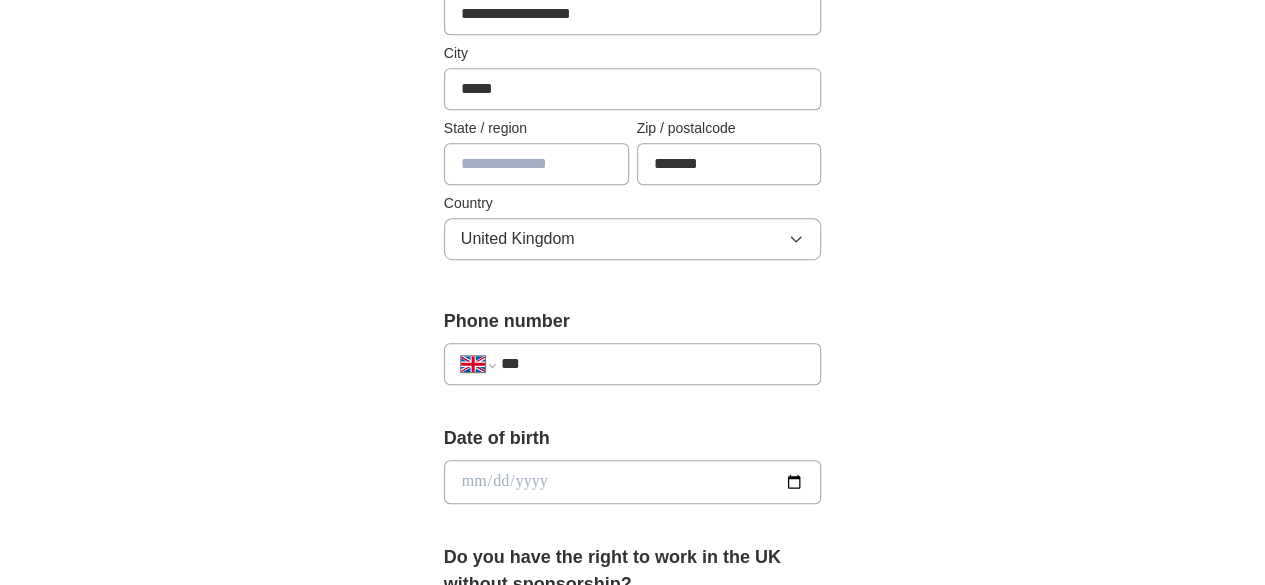 scroll, scrollTop: 571, scrollLeft: 0, axis: vertical 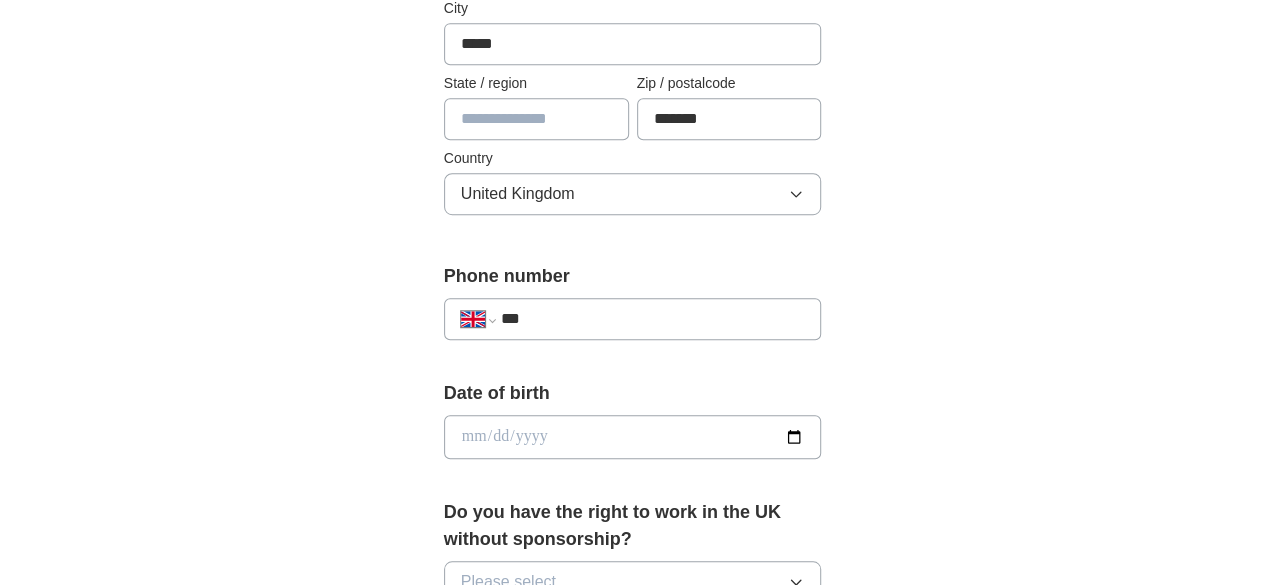 click on "***" at bounding box center [653, 319] 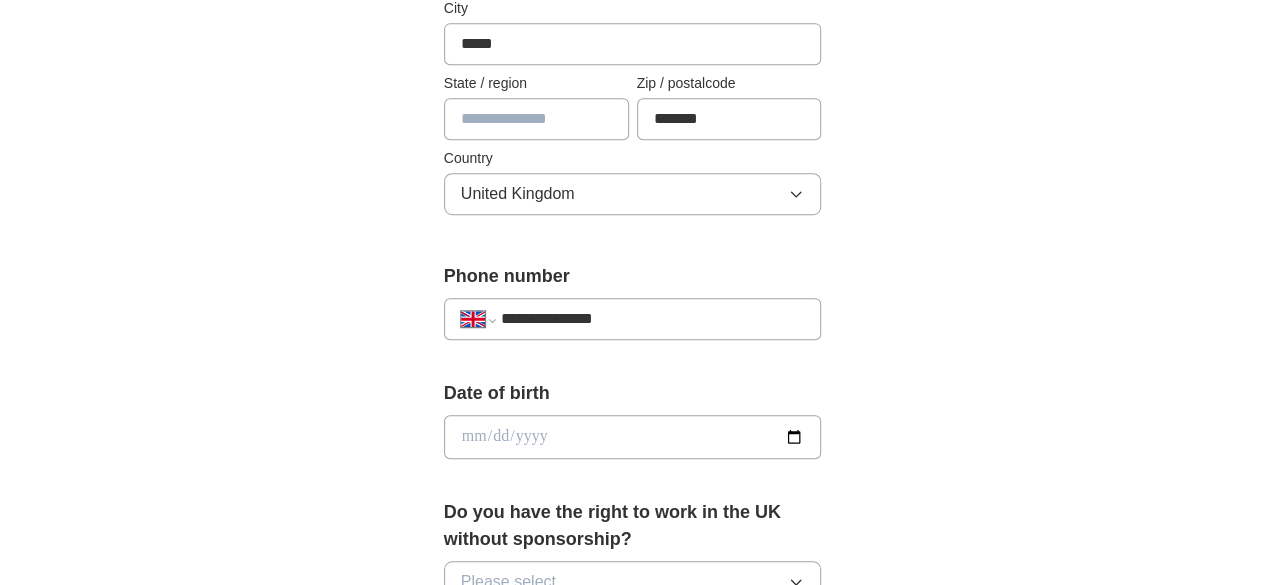 type on "**********" 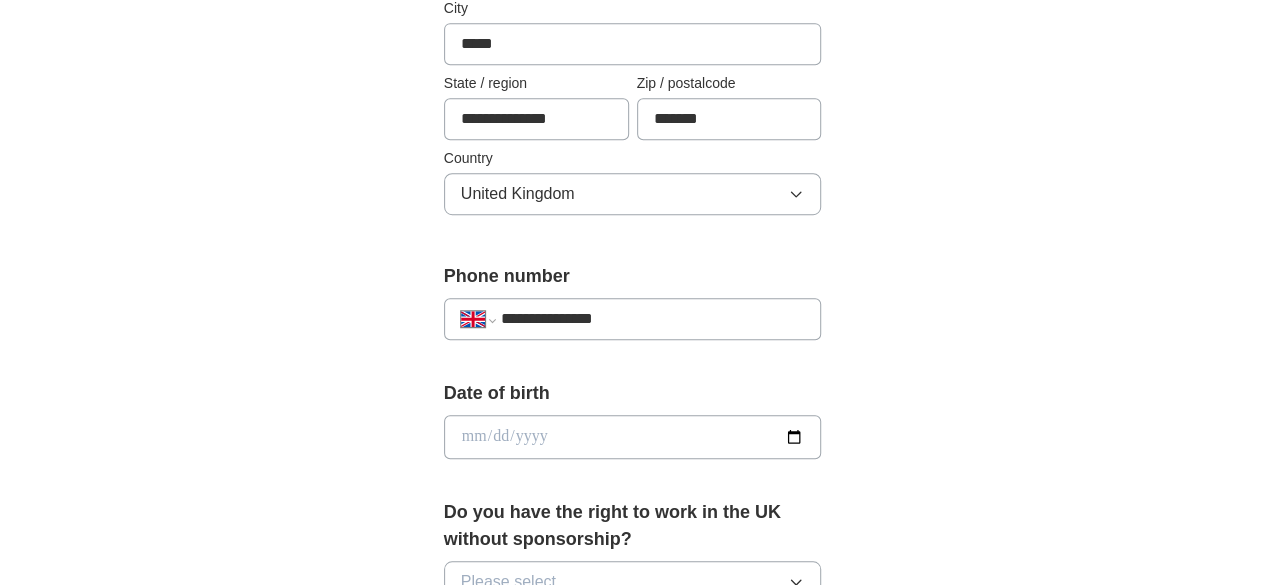 click on "**********" at bounding box center (653, 319) 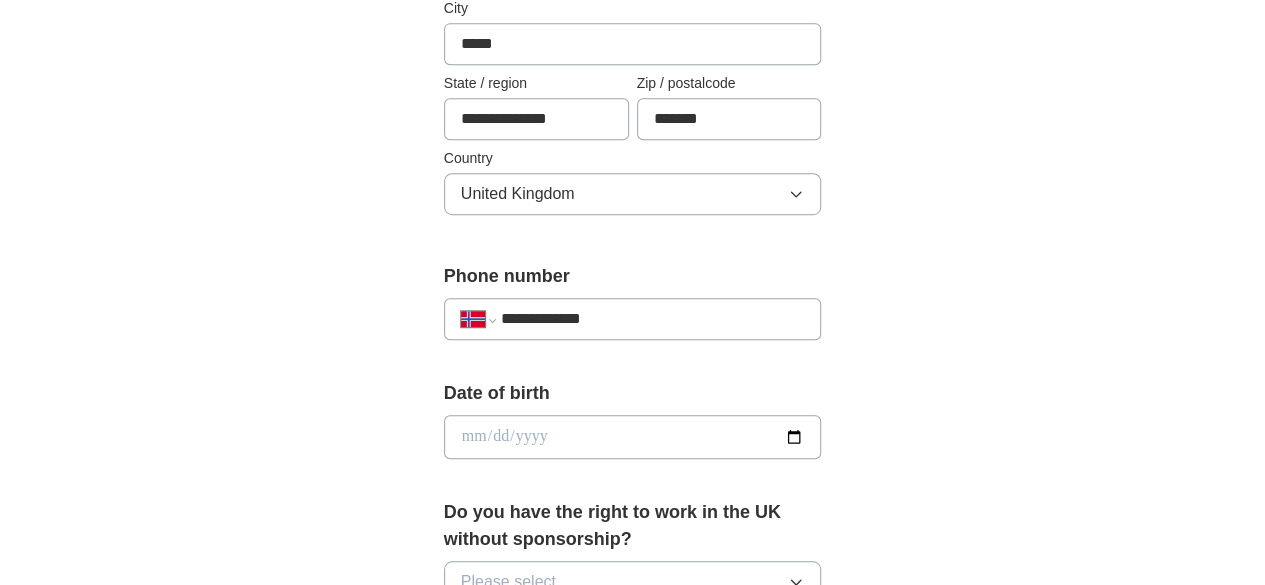 select on "**" 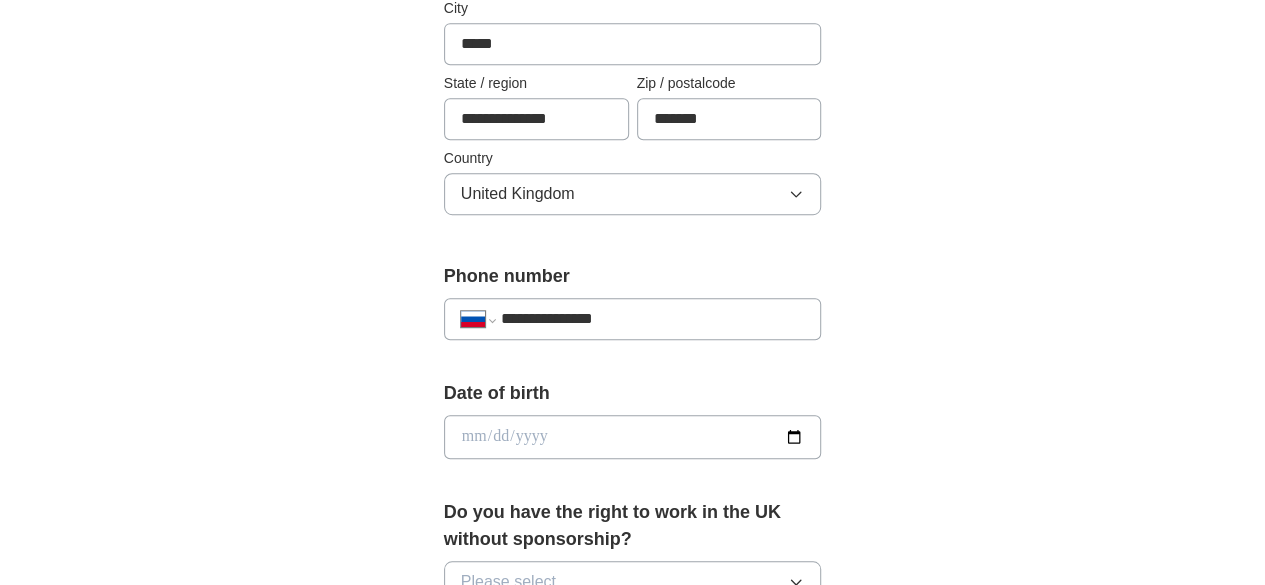select on "**" 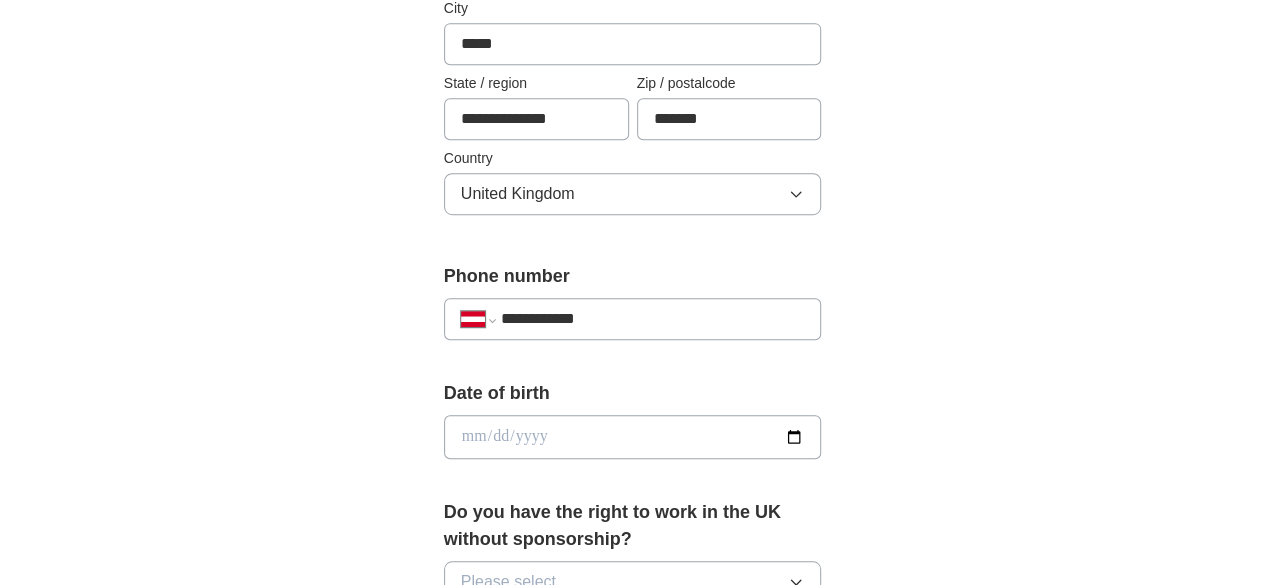 drag, startPoint x: 636, startPoint y: 318, endPoint x: 428, endPoint y: 313, distance: 208.06009 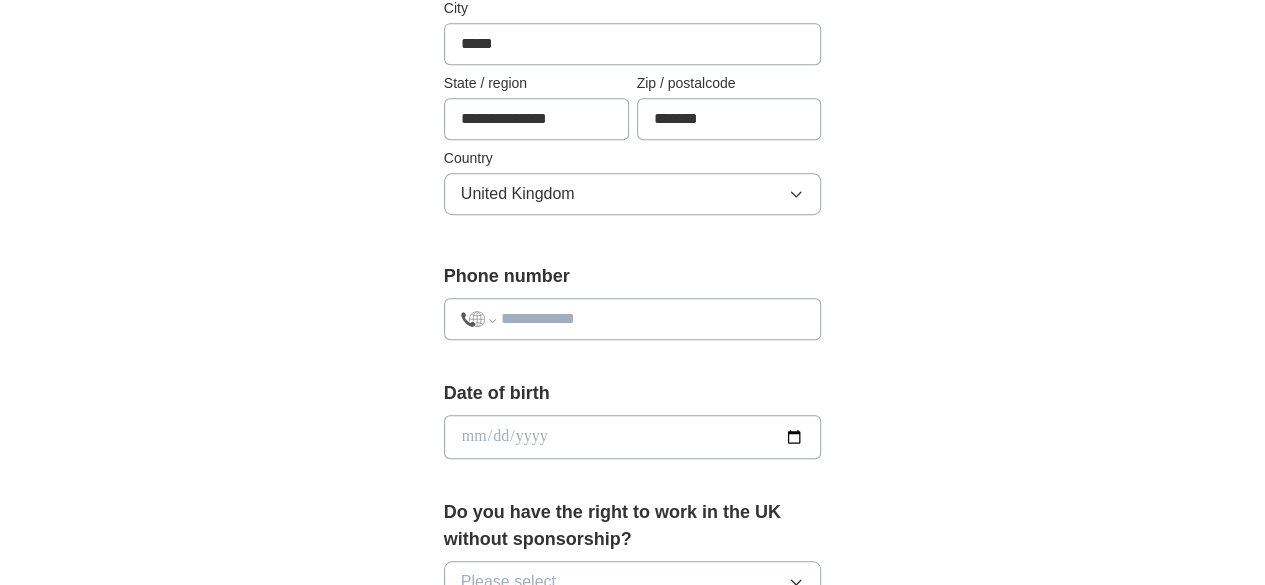 click at bounding box center [653, 319] 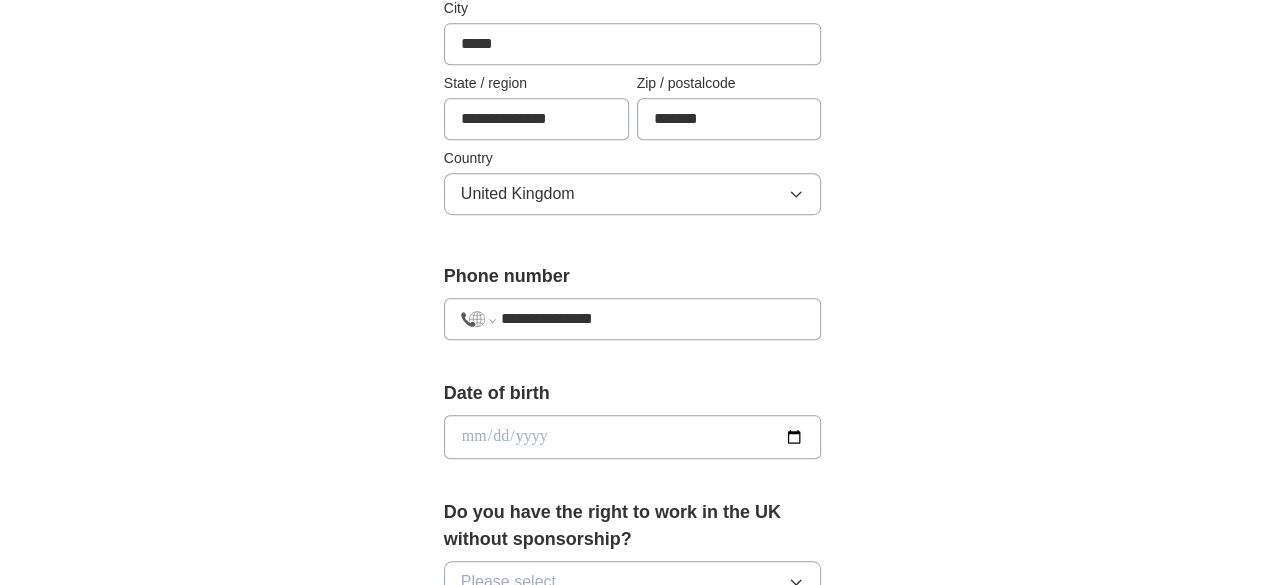 select on "**" 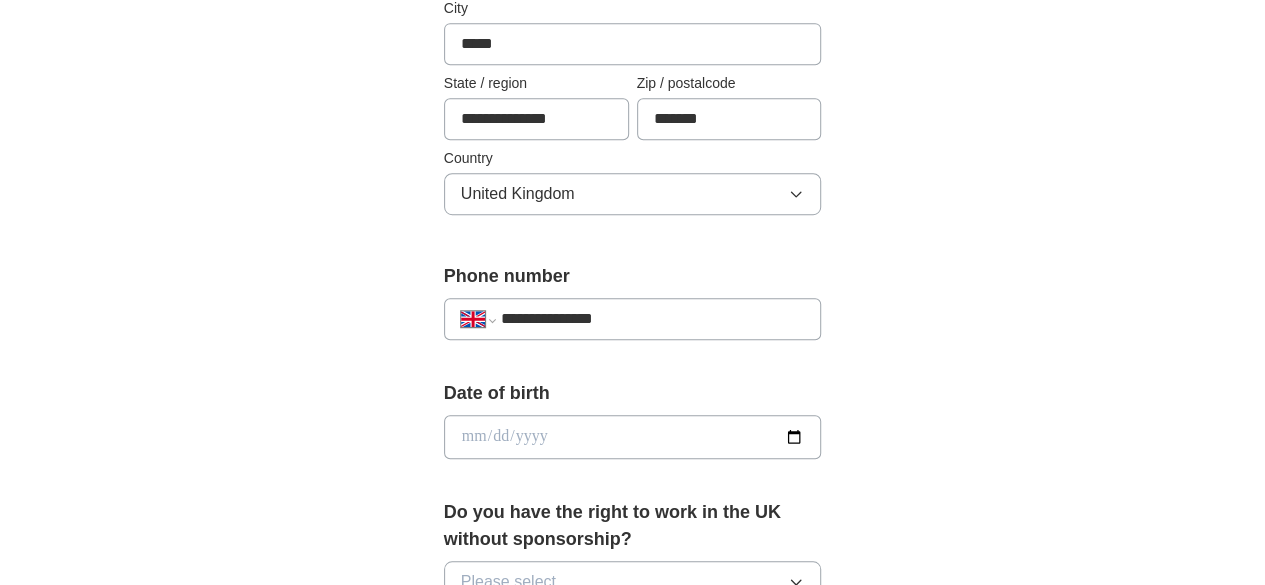 type on "**********" 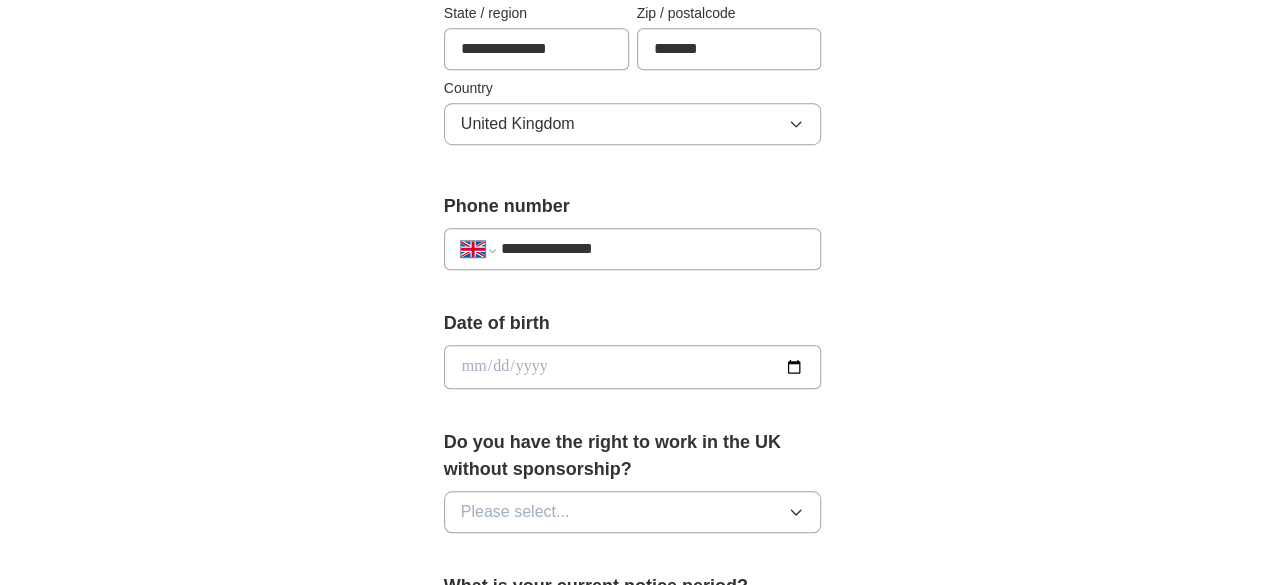 scroll, scrollTop: 654, scrollLeft: 0, axis: vertical 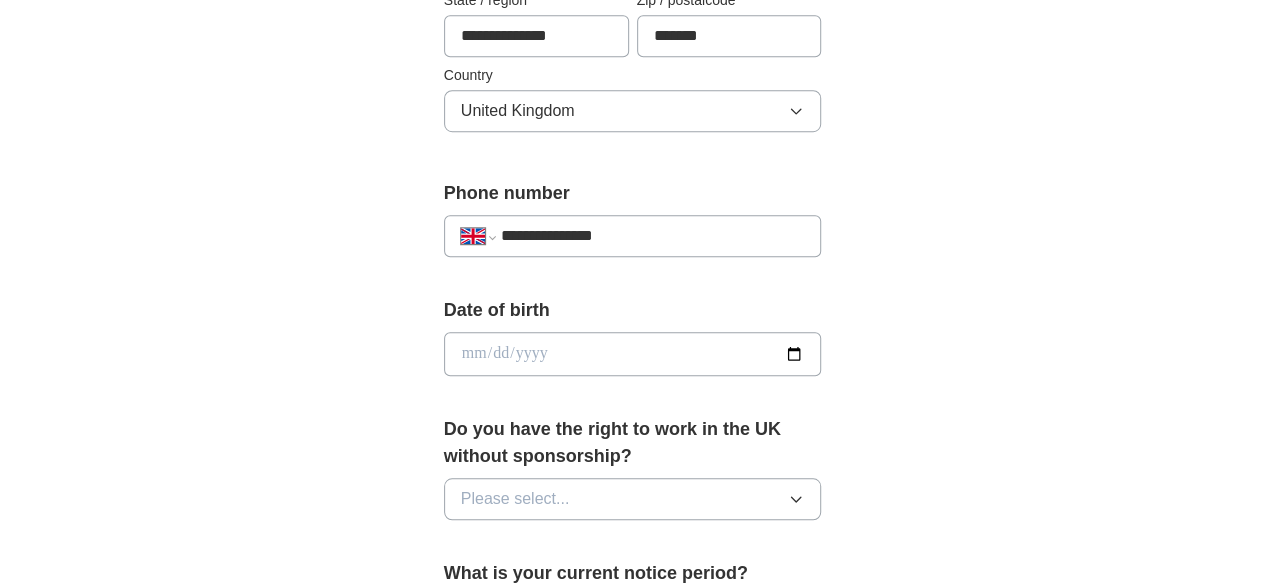 click at bounding box center (633, 354) 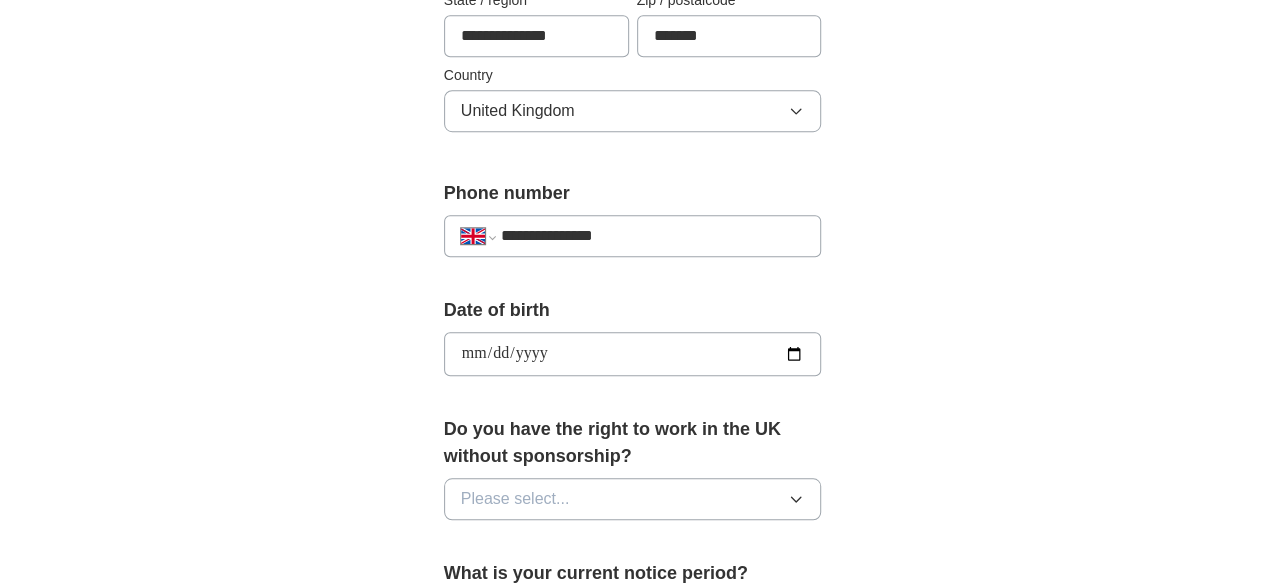 type on "**********" 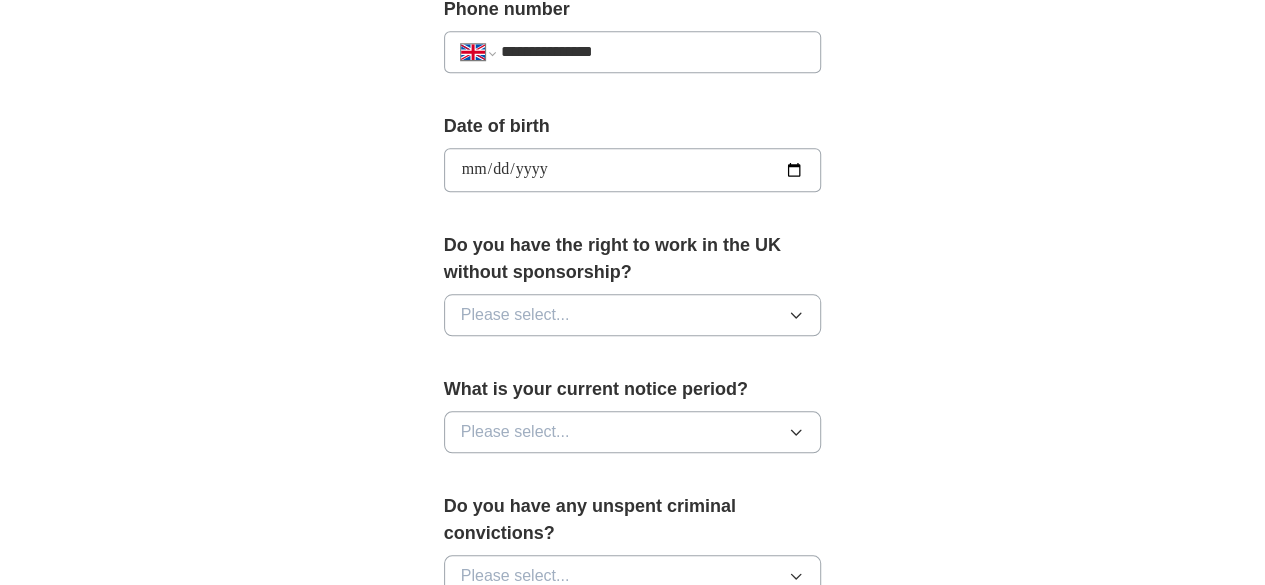 scroll, scrollTop: 878, scrollLeft: 0, axis: vertical 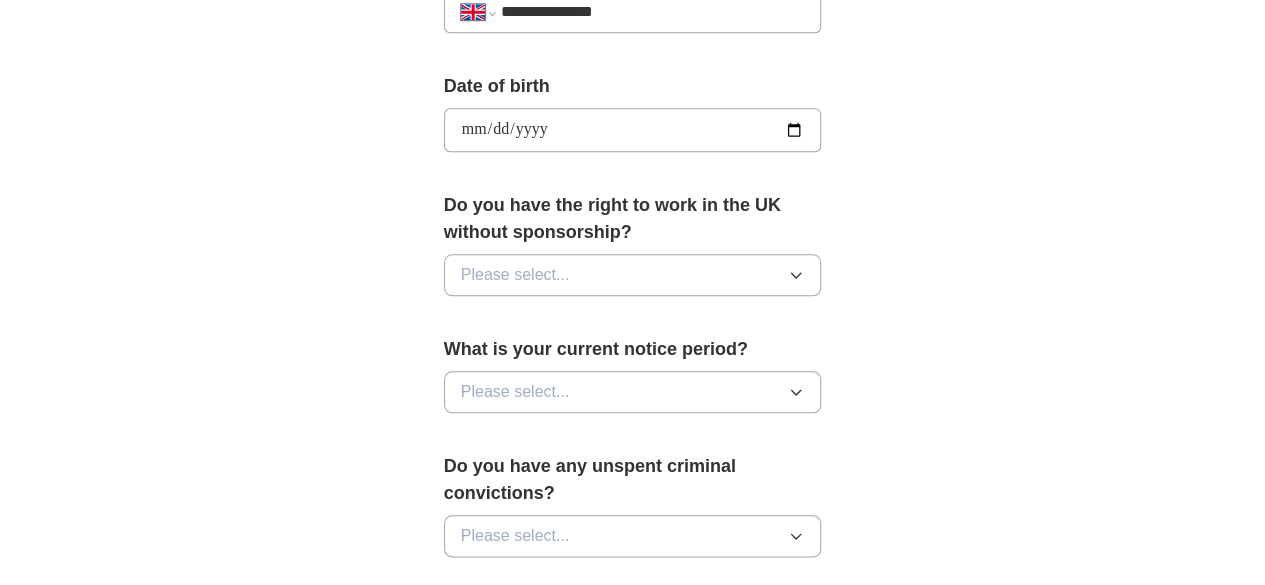 click on "Please select..." at bounding box center (633, 275) 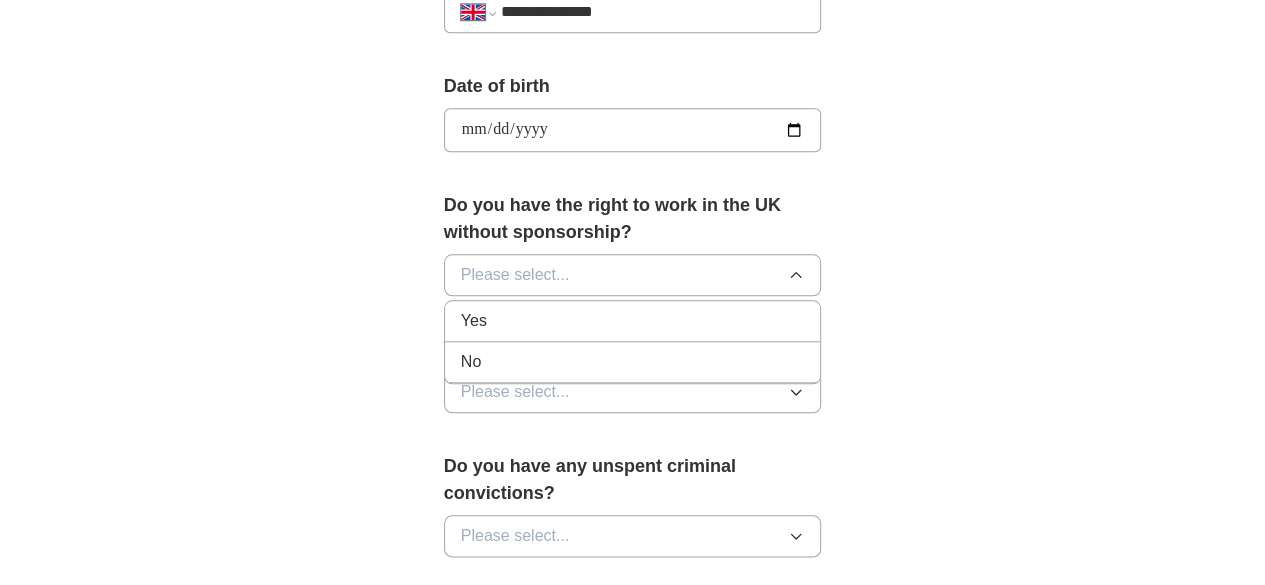 click on "No" at bounding box center (633, 362) 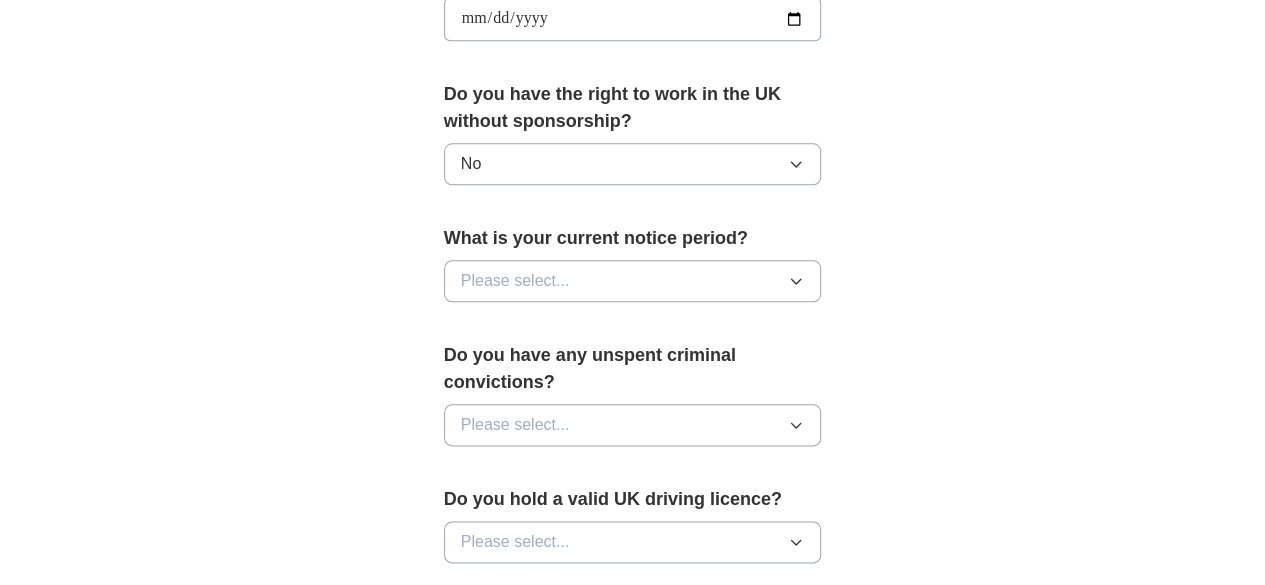 scroll, scrollTop: 999, scrollLeft: 0, axis: vertical 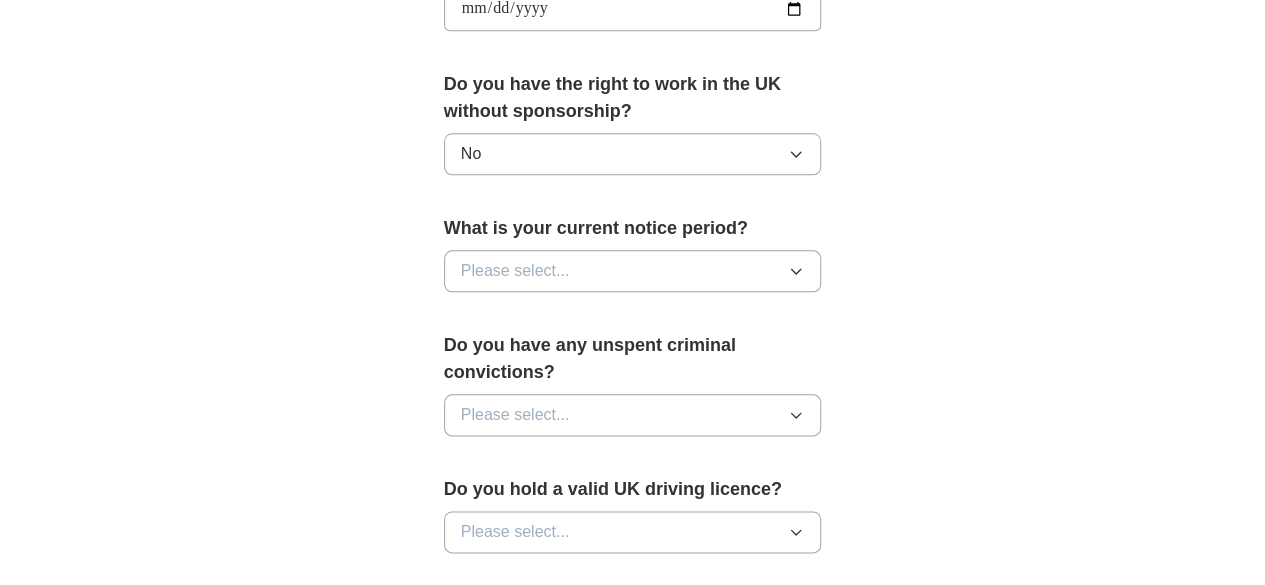 click on "What is your current notice period? Please select..." at bounding box center [633, 261] 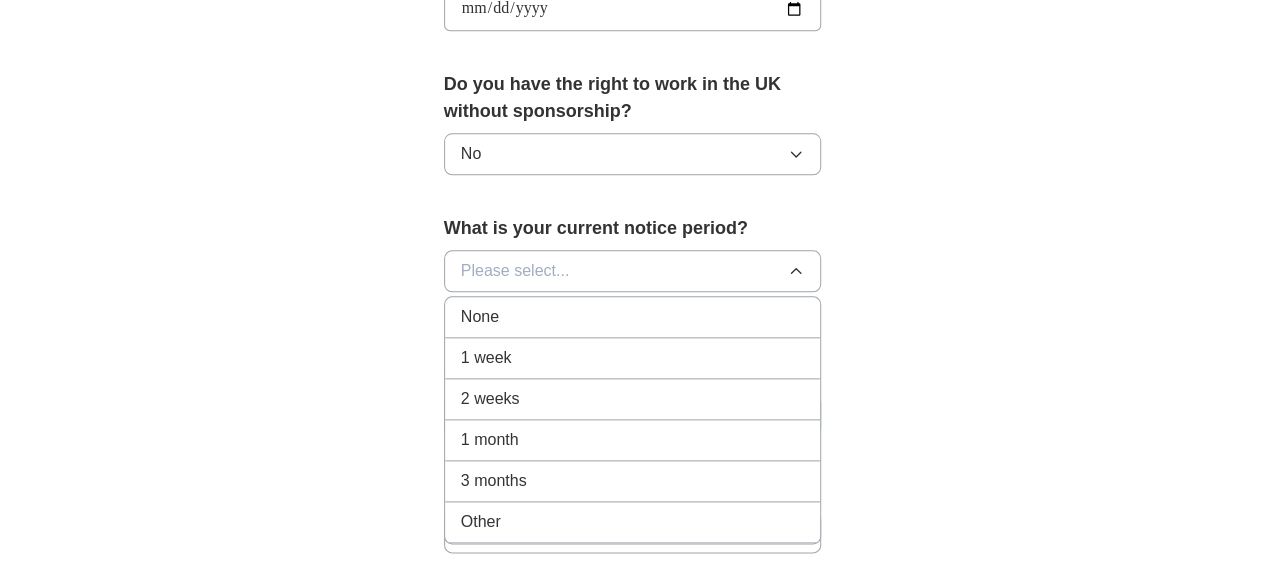 click on "None" at bounding box center [633, 317] 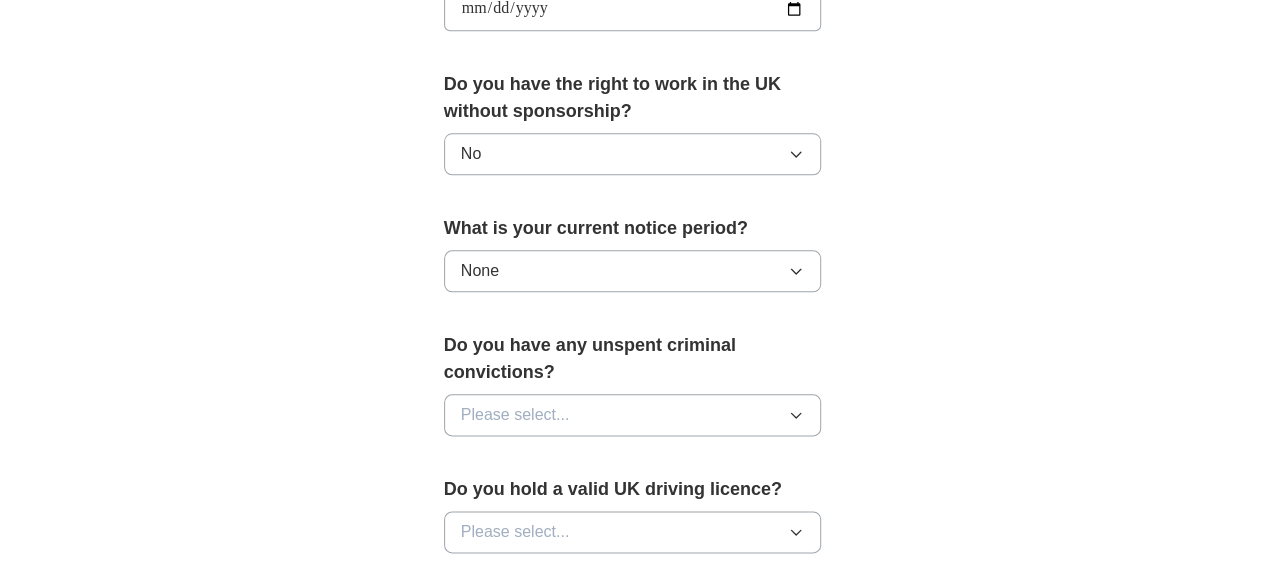 click on "Please select..." at bounding box center [633, 415] 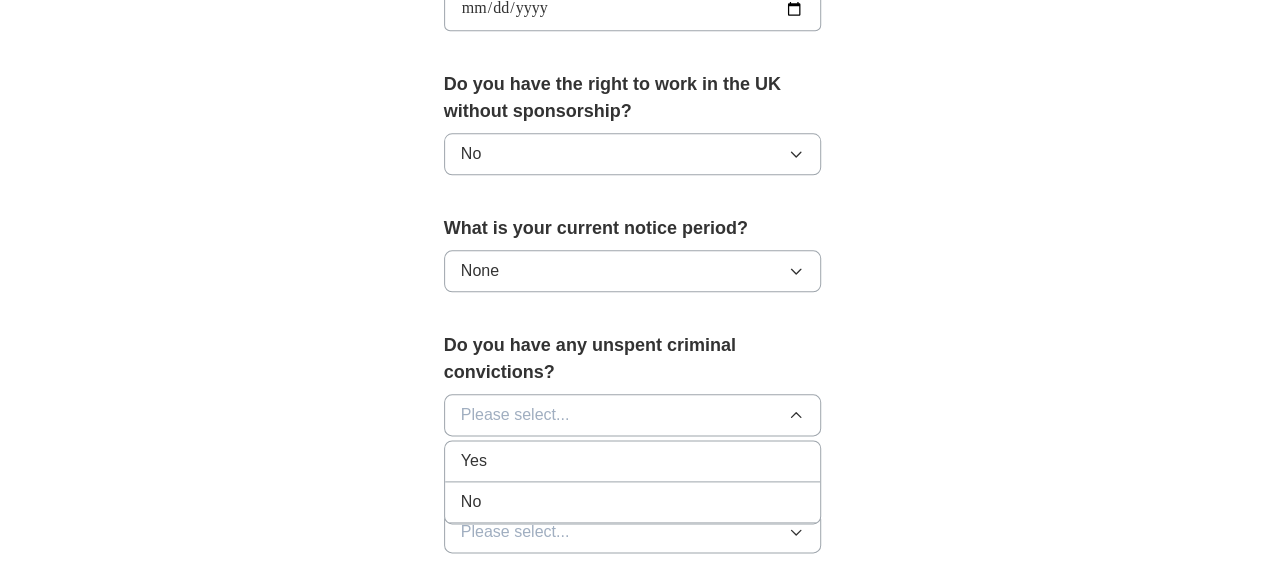 click on "No" at bounding box center (633, 502) 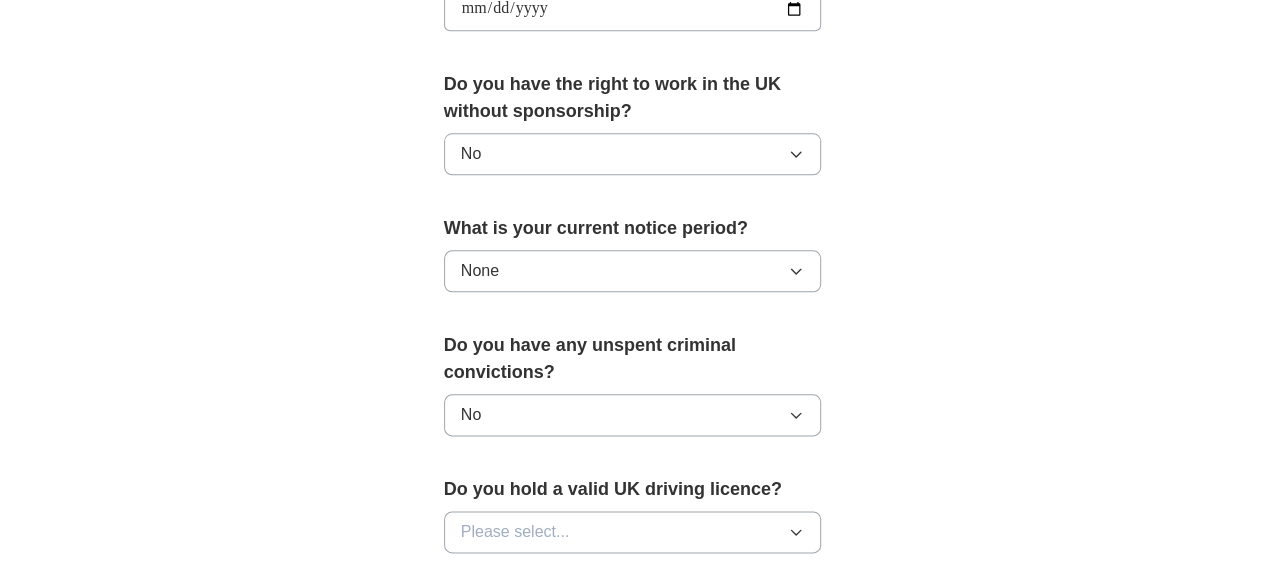 click on "Please select..." at bounding box center [633, 532] 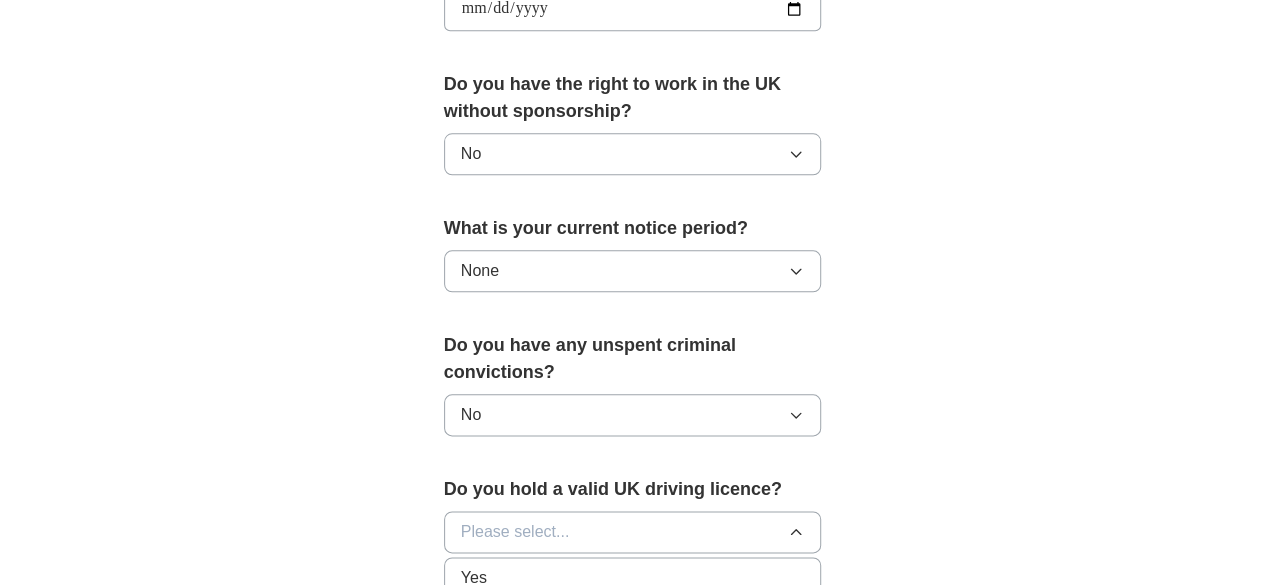 click on "No" at bounding box center (633, 619) 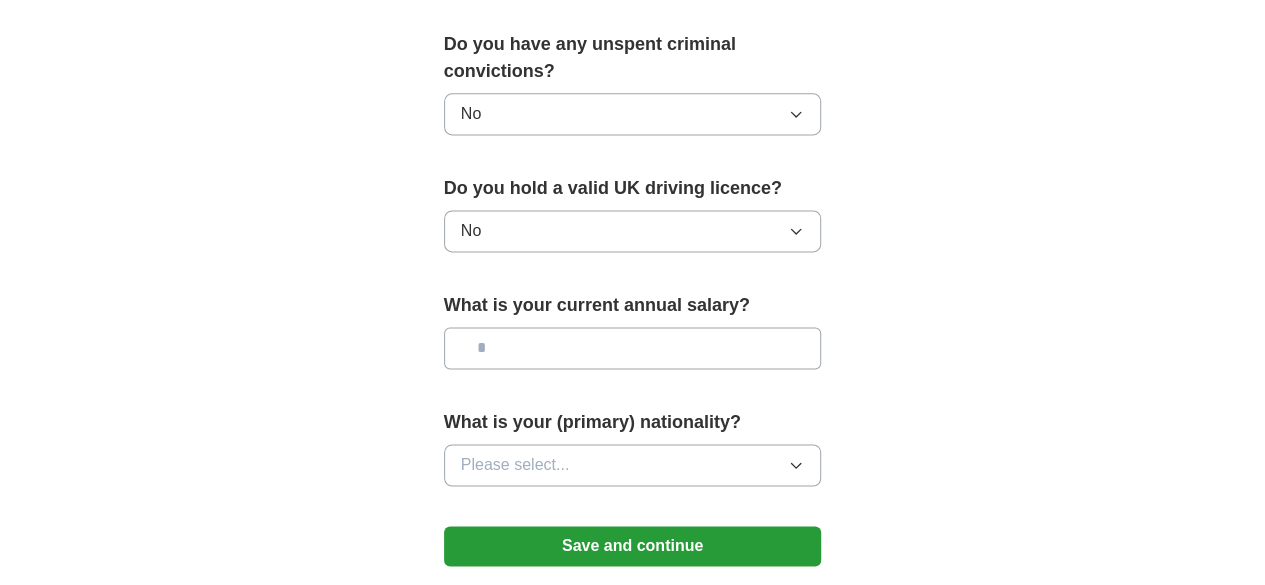 scroll, scrollTop: 1351, scrollLeft: 0, axis: vertical 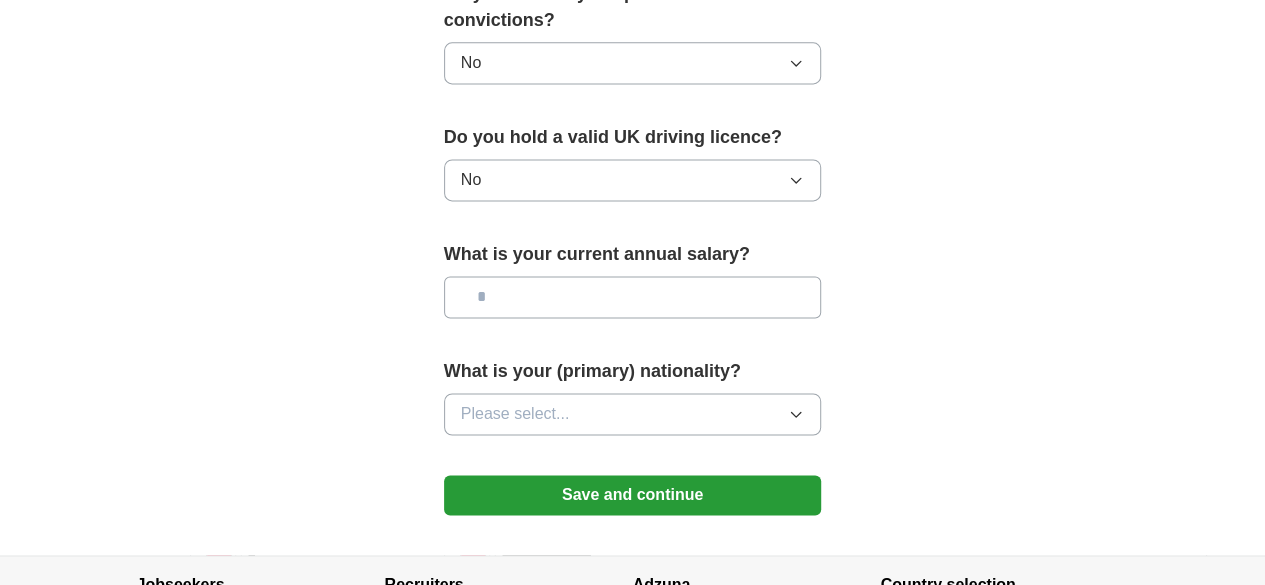 click at bounding box center (633, 297) 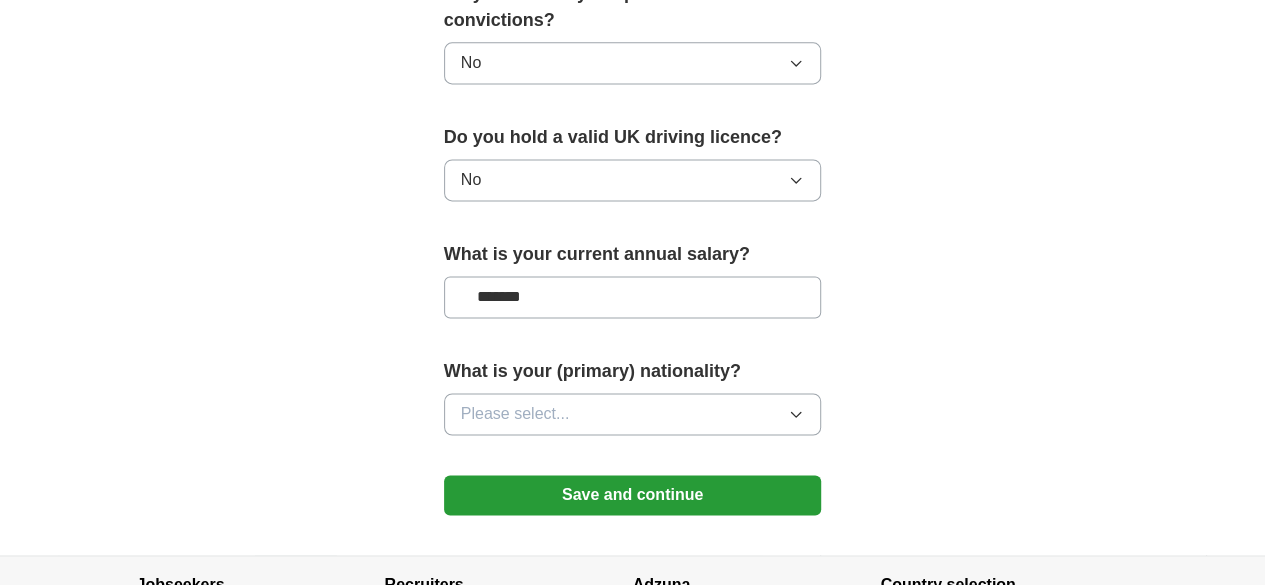 type on "*******" 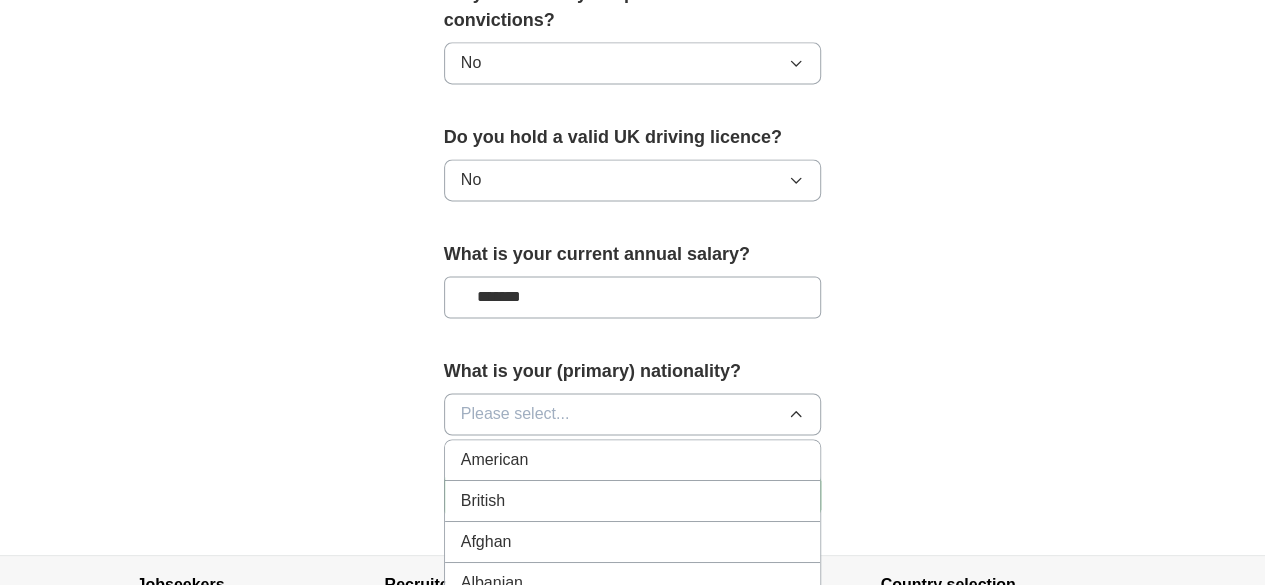 type 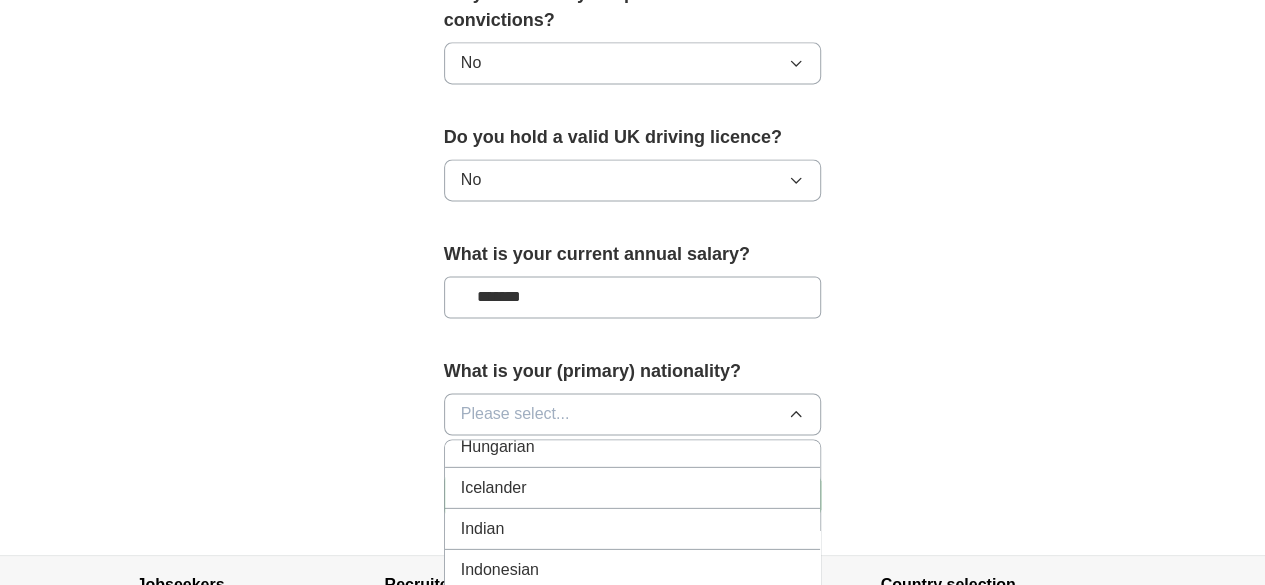 scroll, scrollTop: 3198, scrollLeft: 0, axis: vertical 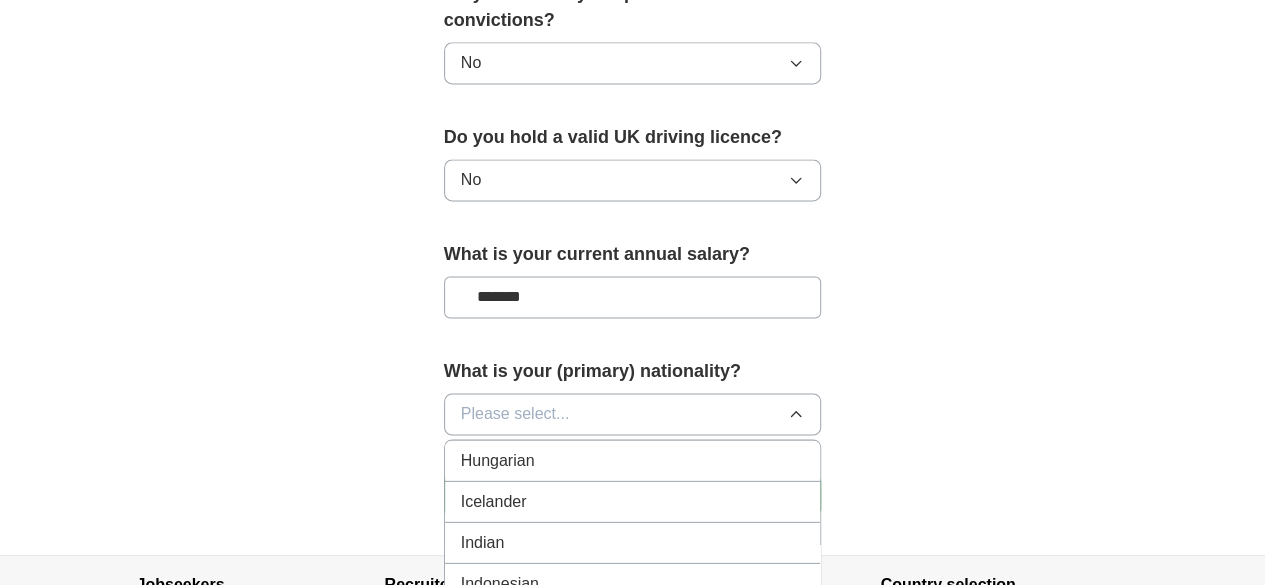 click on "Indian" at bounding box center (633, 542) 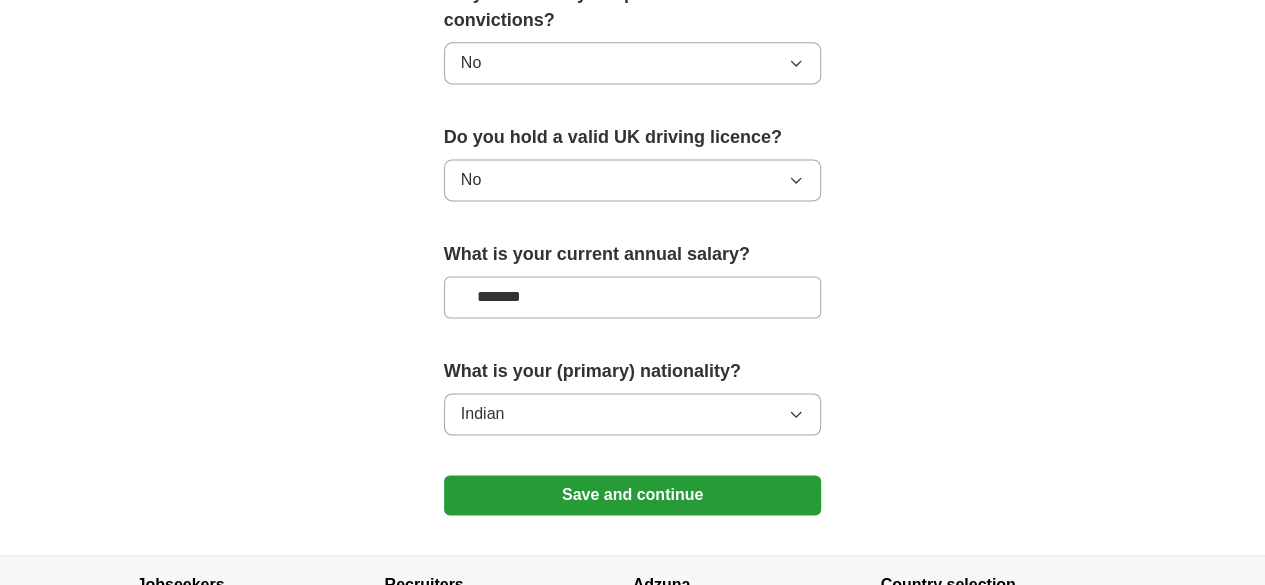 click on "Save and continue" at bounding box center [633, 495] 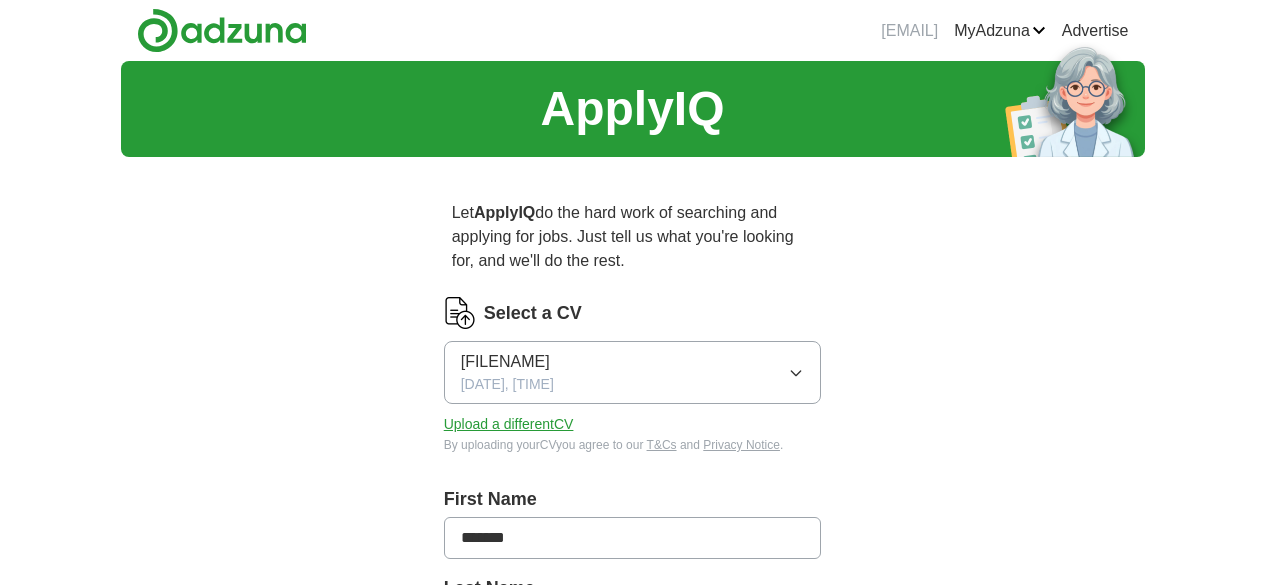 scroll, scrollTop: 0, scrollLeft: 0, axis: both 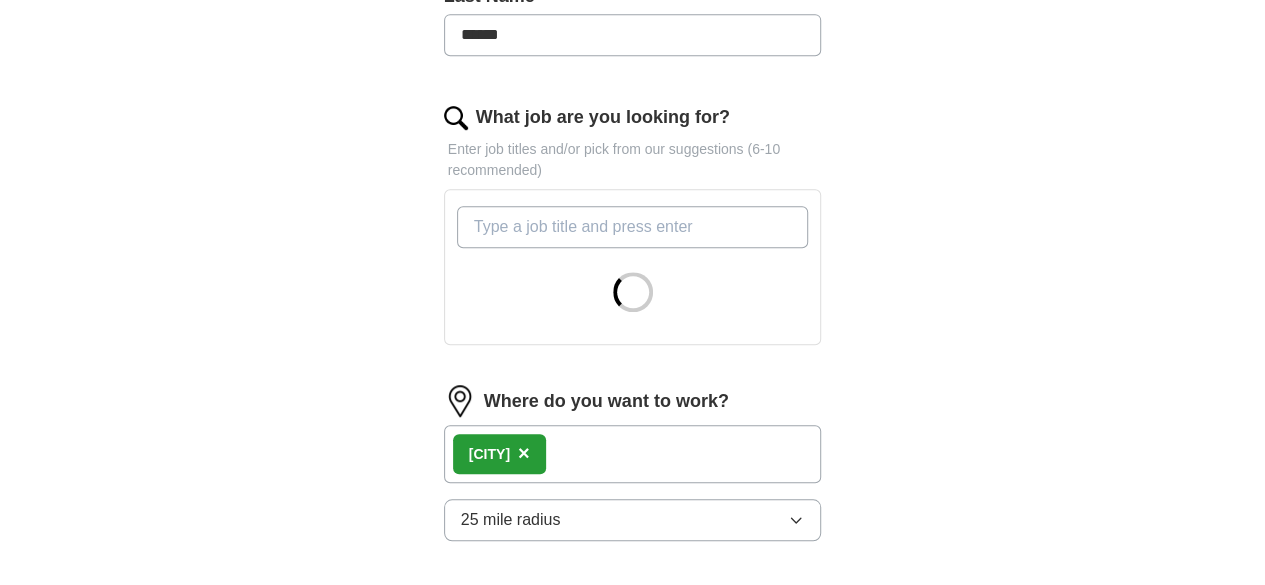 click at bounding box center (633, 267) 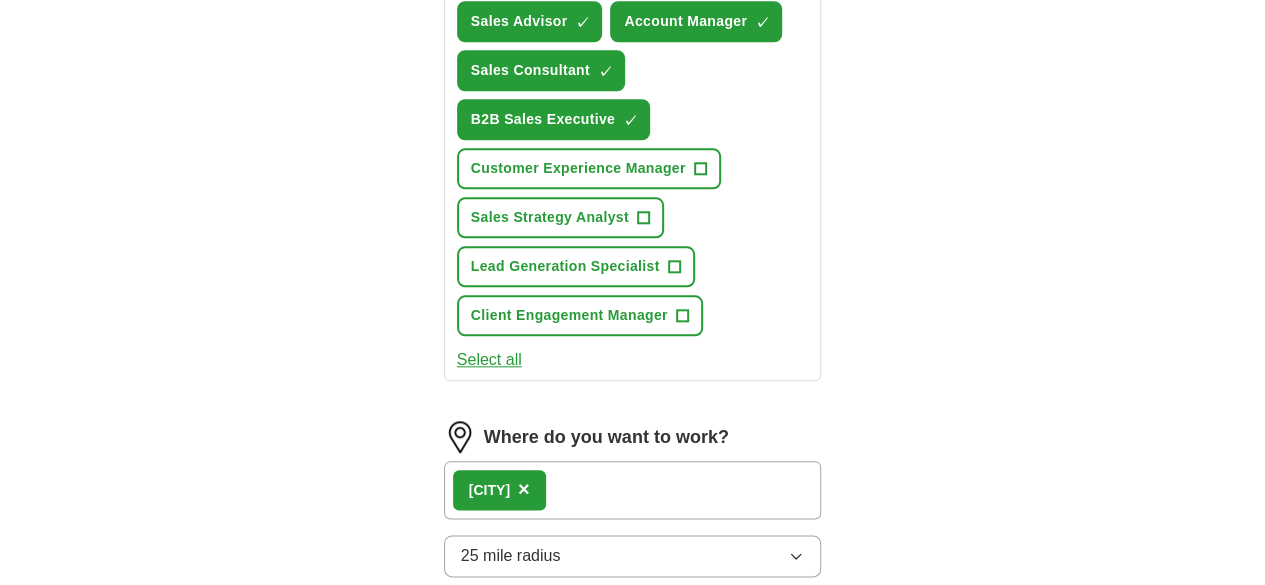scroll, scrollTop: 964, scrollLeft: 0, axis: vertical 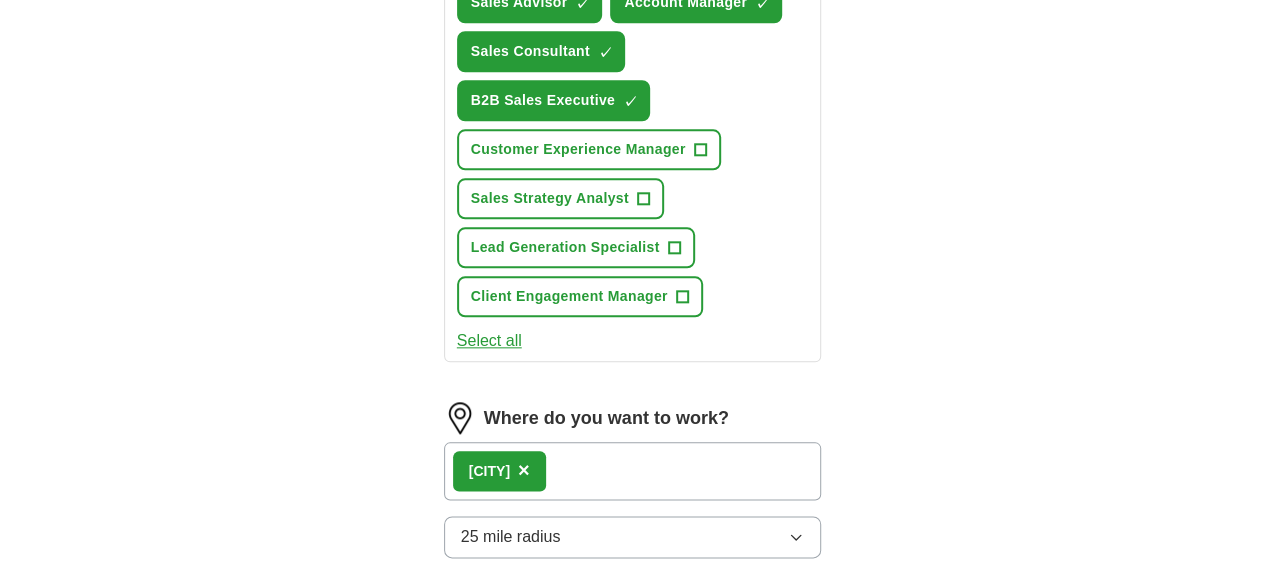 click on "Leeds ×" at bounding box center [633, 471] 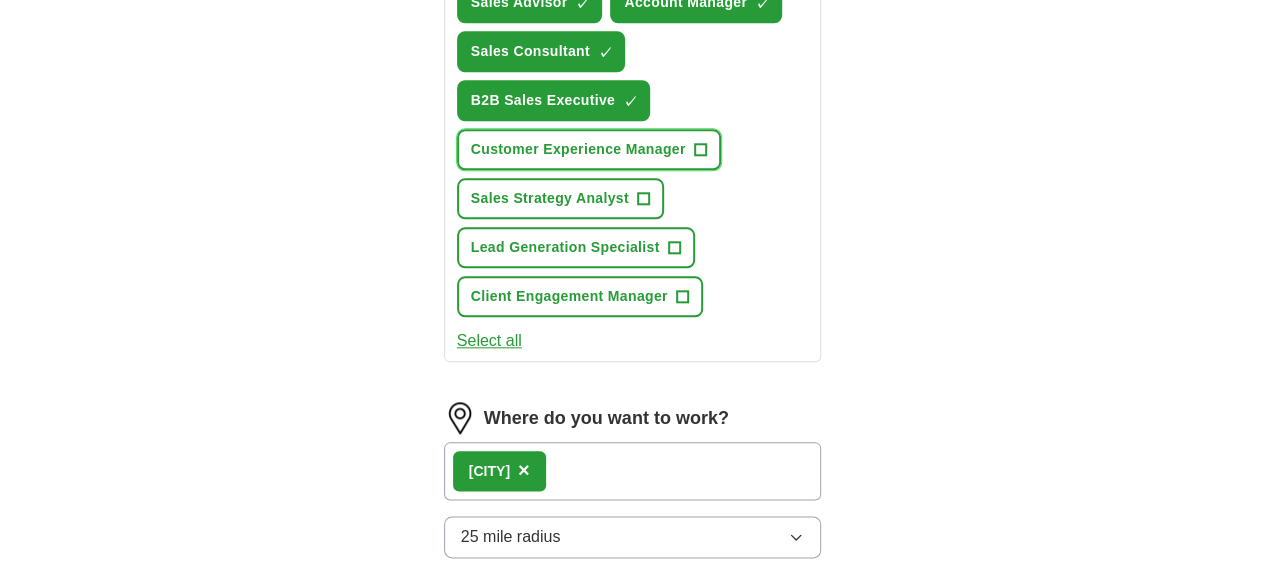 click on "+" at bounding box center (700, 150) 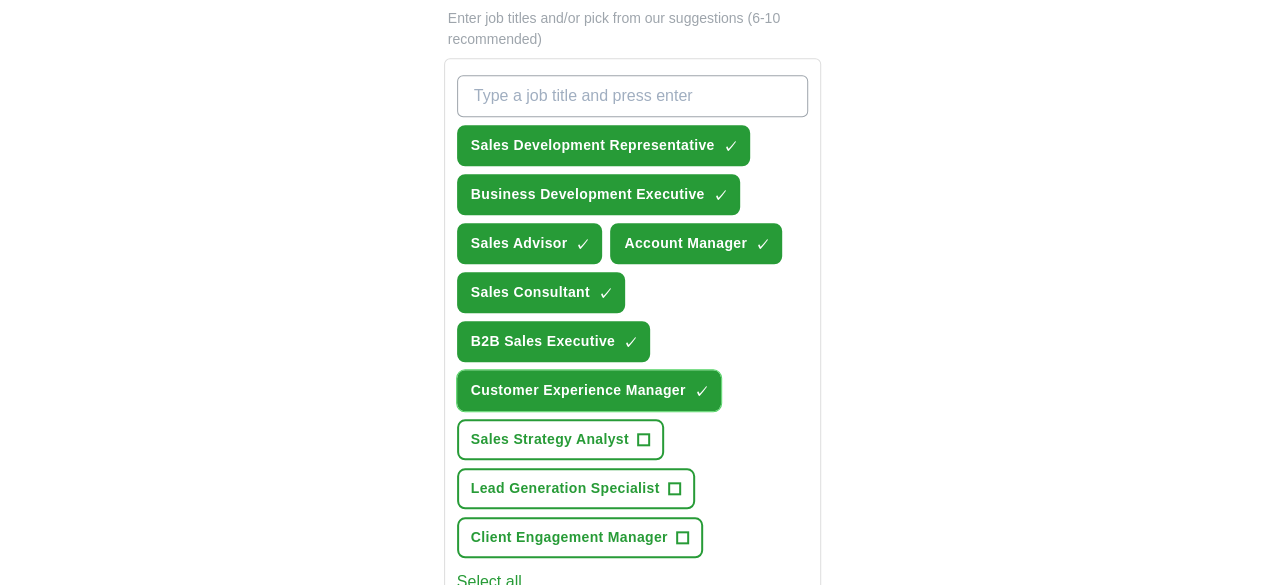 scroll, scrollTop: 728, scrollLeft: 0, axis: vertical 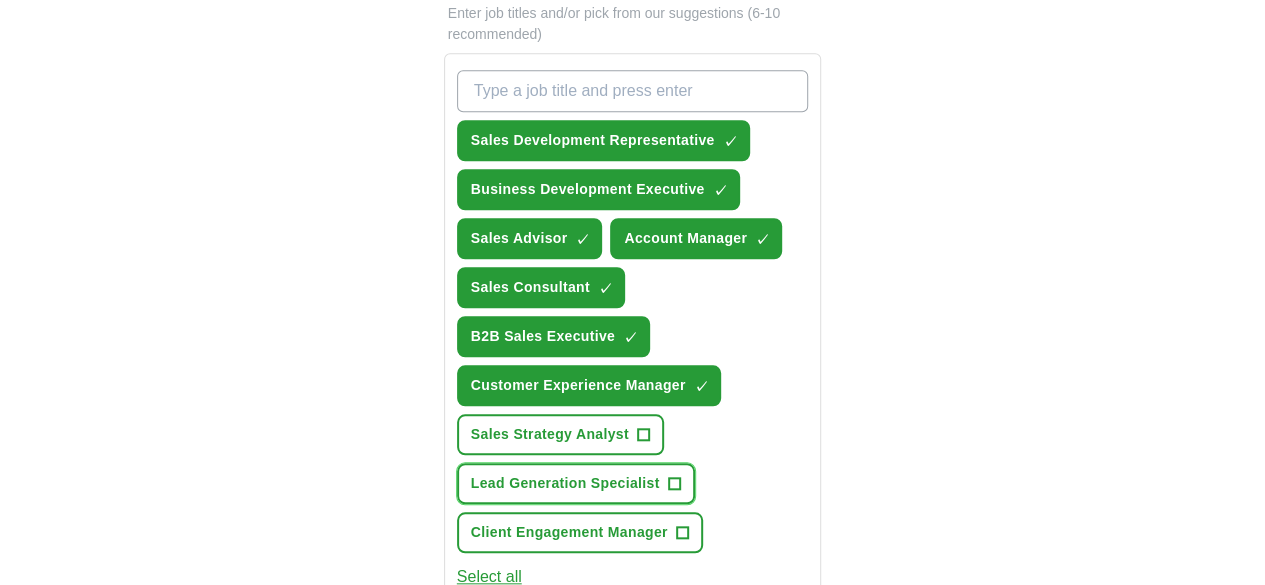 click on "Lead Generation Specialist" at bounding box center [565, 483] 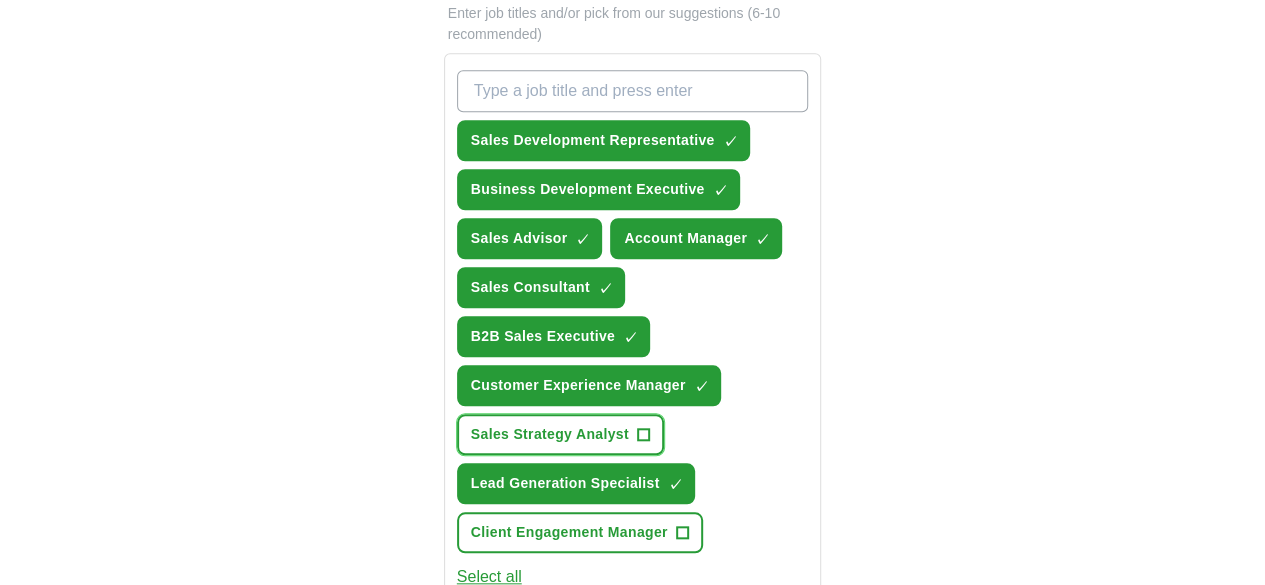 click on "Sales Strategy Analyst" at bounding box center [550, 434] 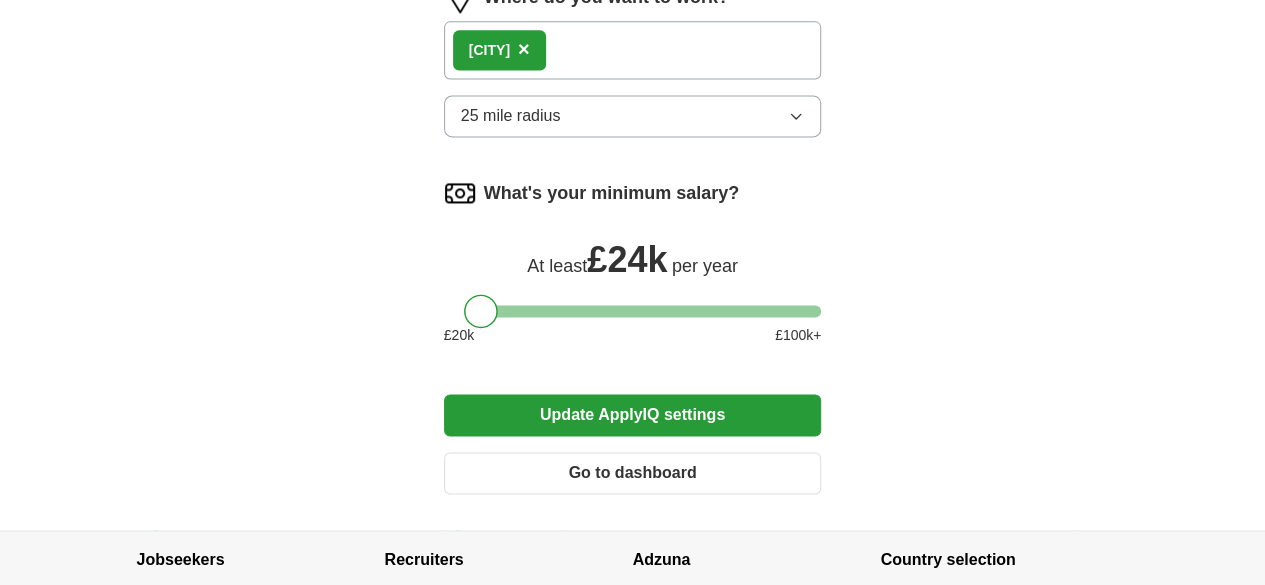 scroll, scrollTop: 1388, scrollLeft: 0, axis: vertical 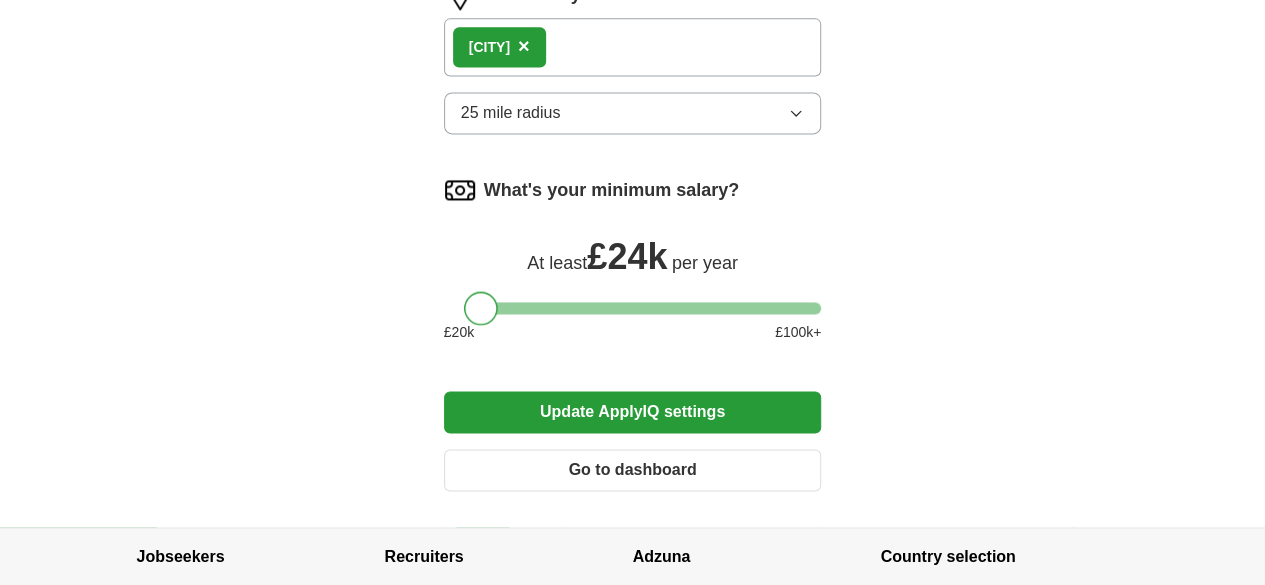 click at bounding box center (481, 308) 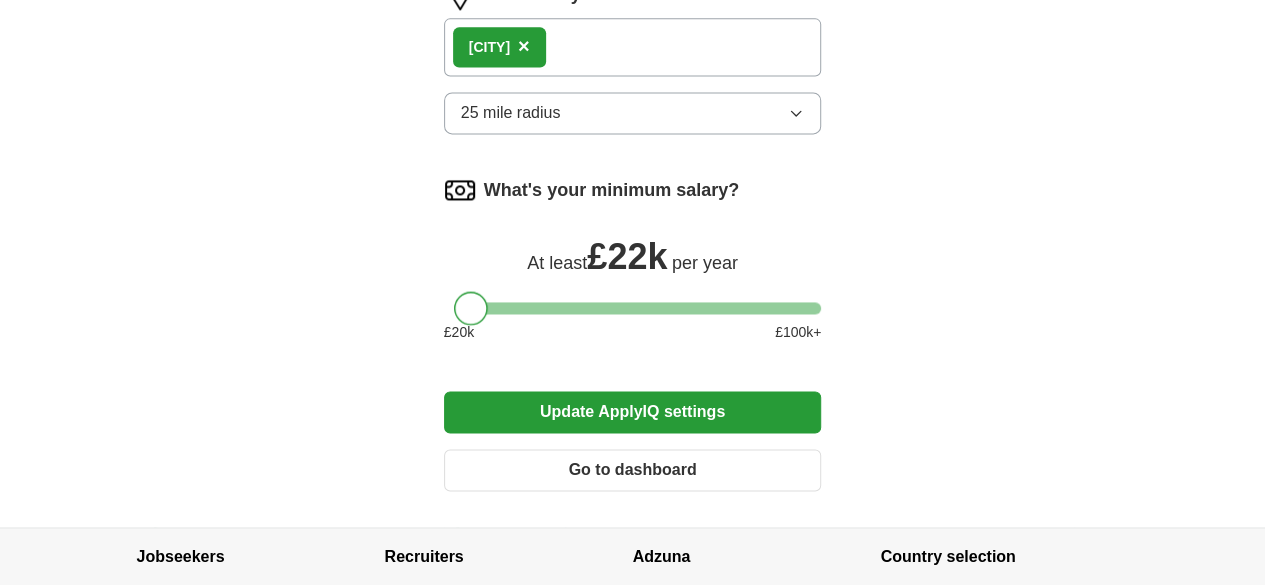 click on "Update ApplyIQ settings" at bounding box center [633, 412] 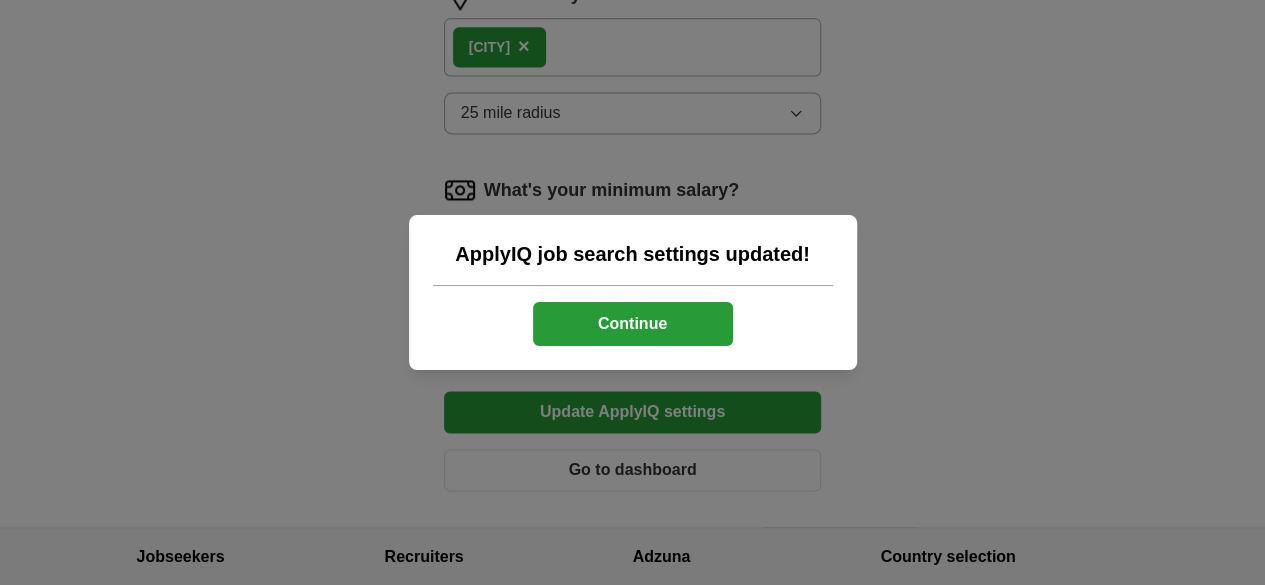 click on "Continue" at bounding box center (633, 324) 